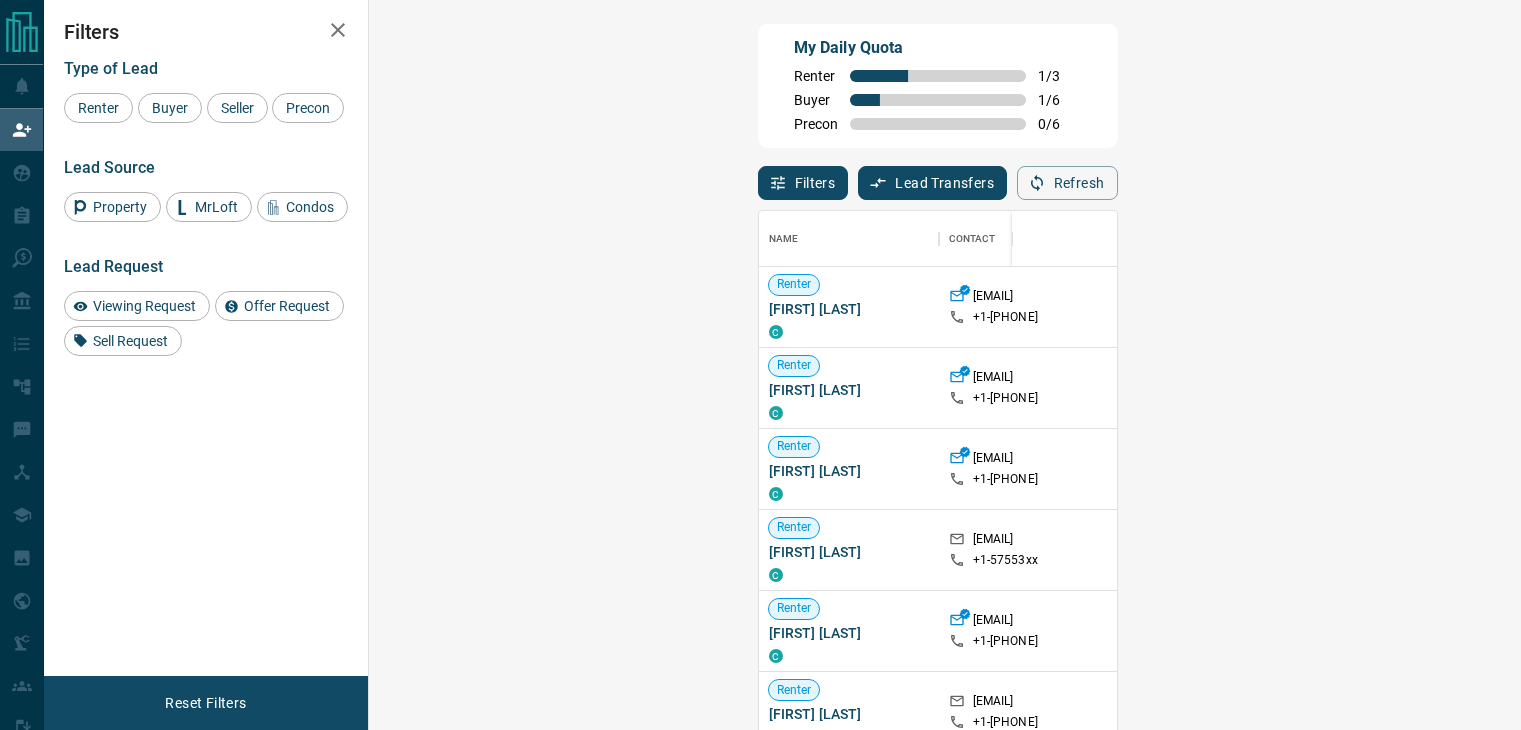 scroll, scrollTop: 0, scrollLeft: 0, axis: both 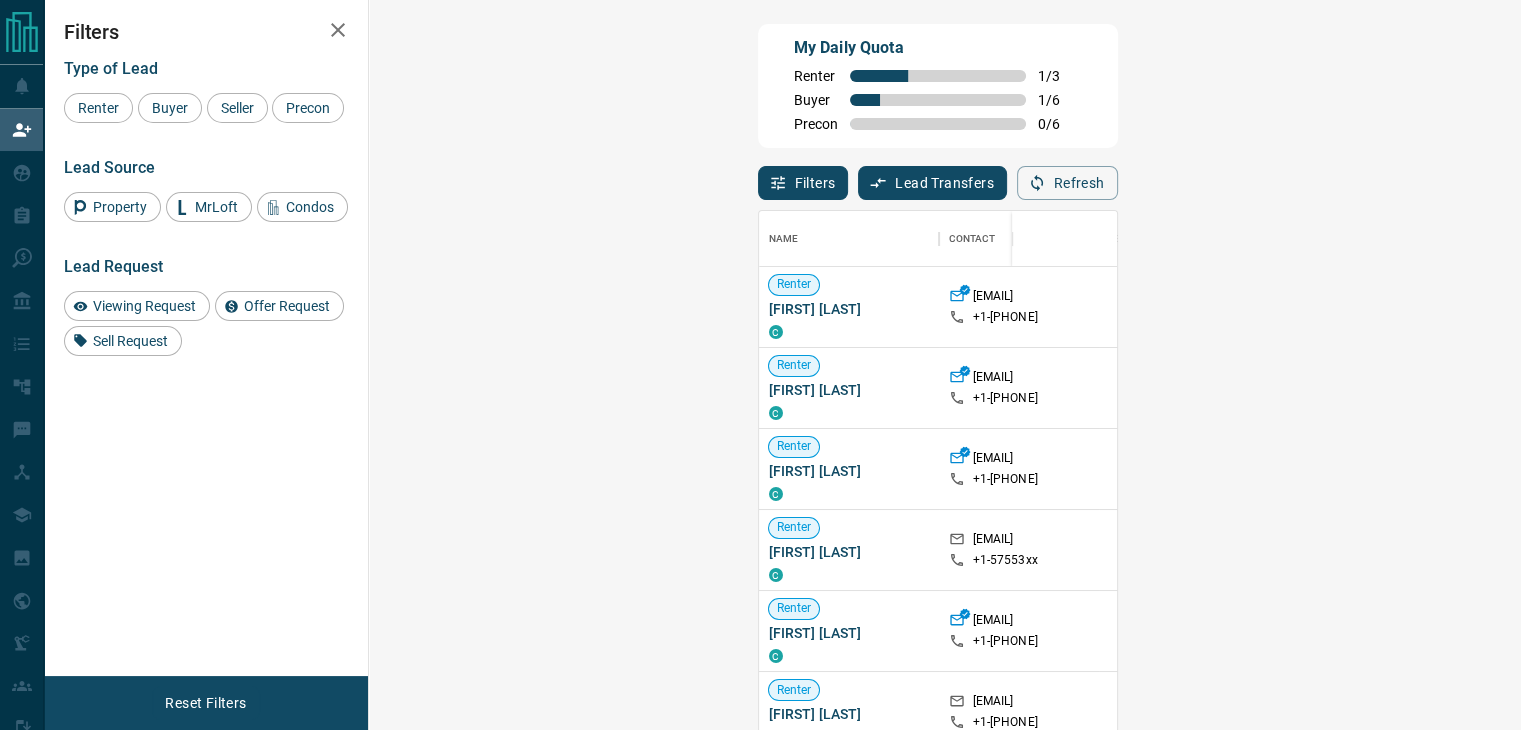 click on "Claim" at bounding box center (1823, 307) 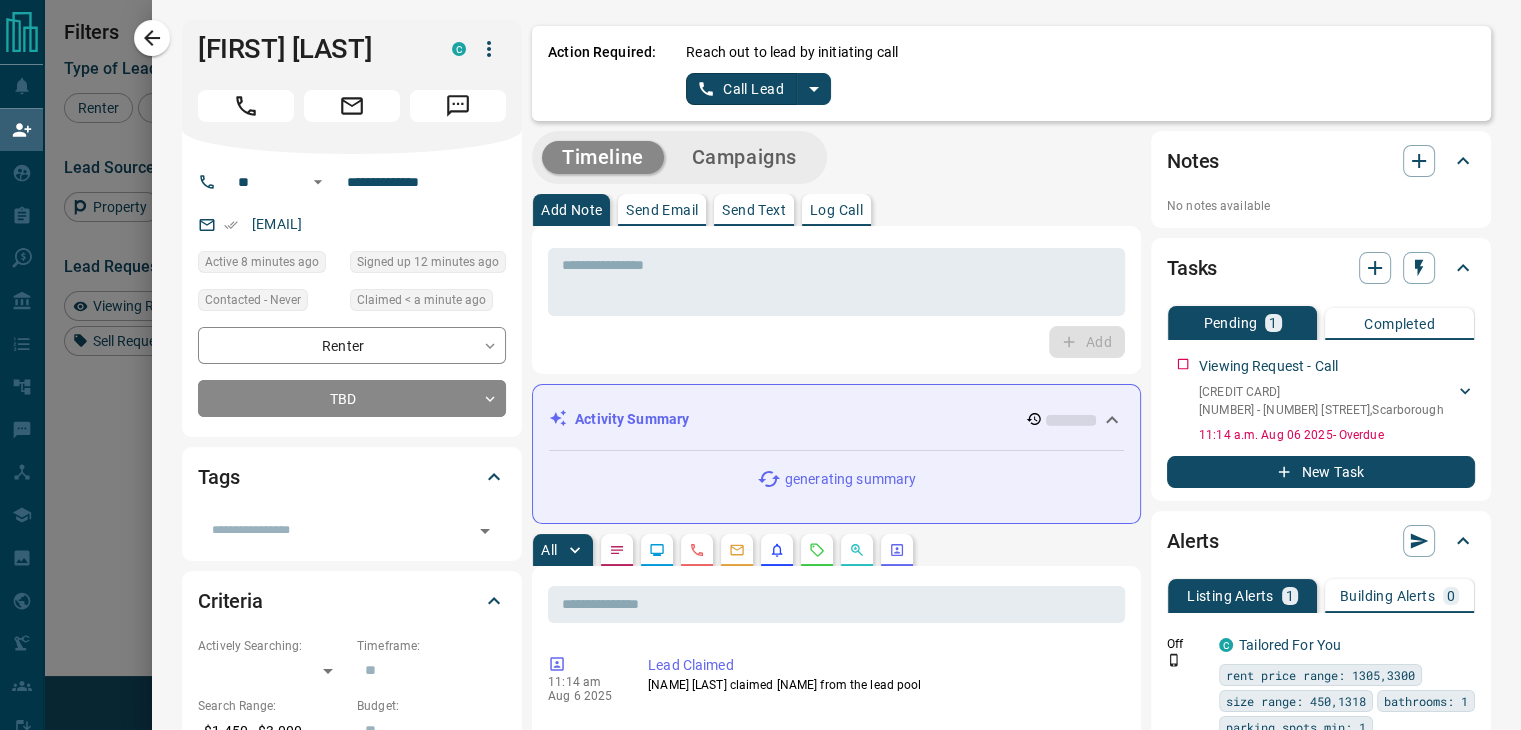 click 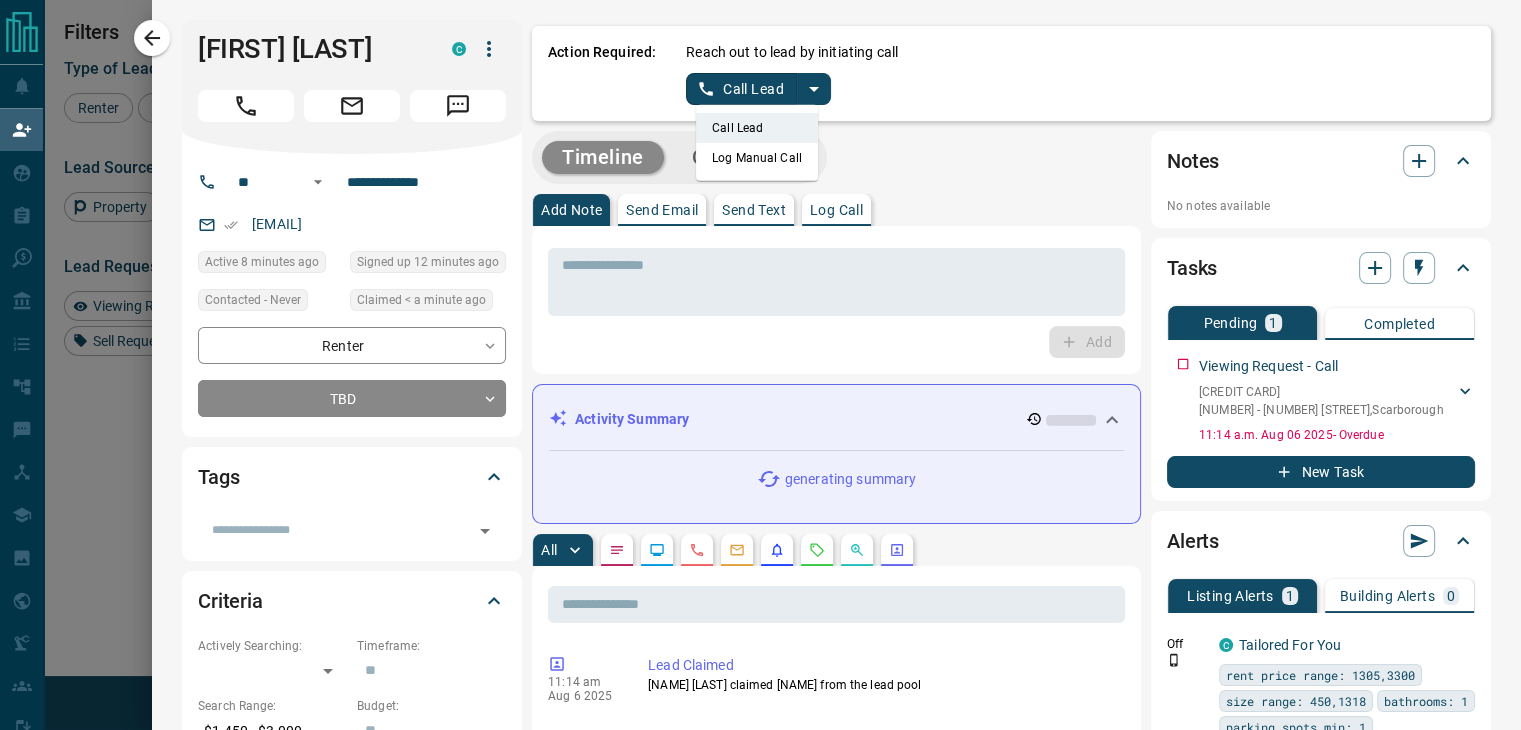 click on "Log Manual Call" at bounding box center (757, 158) 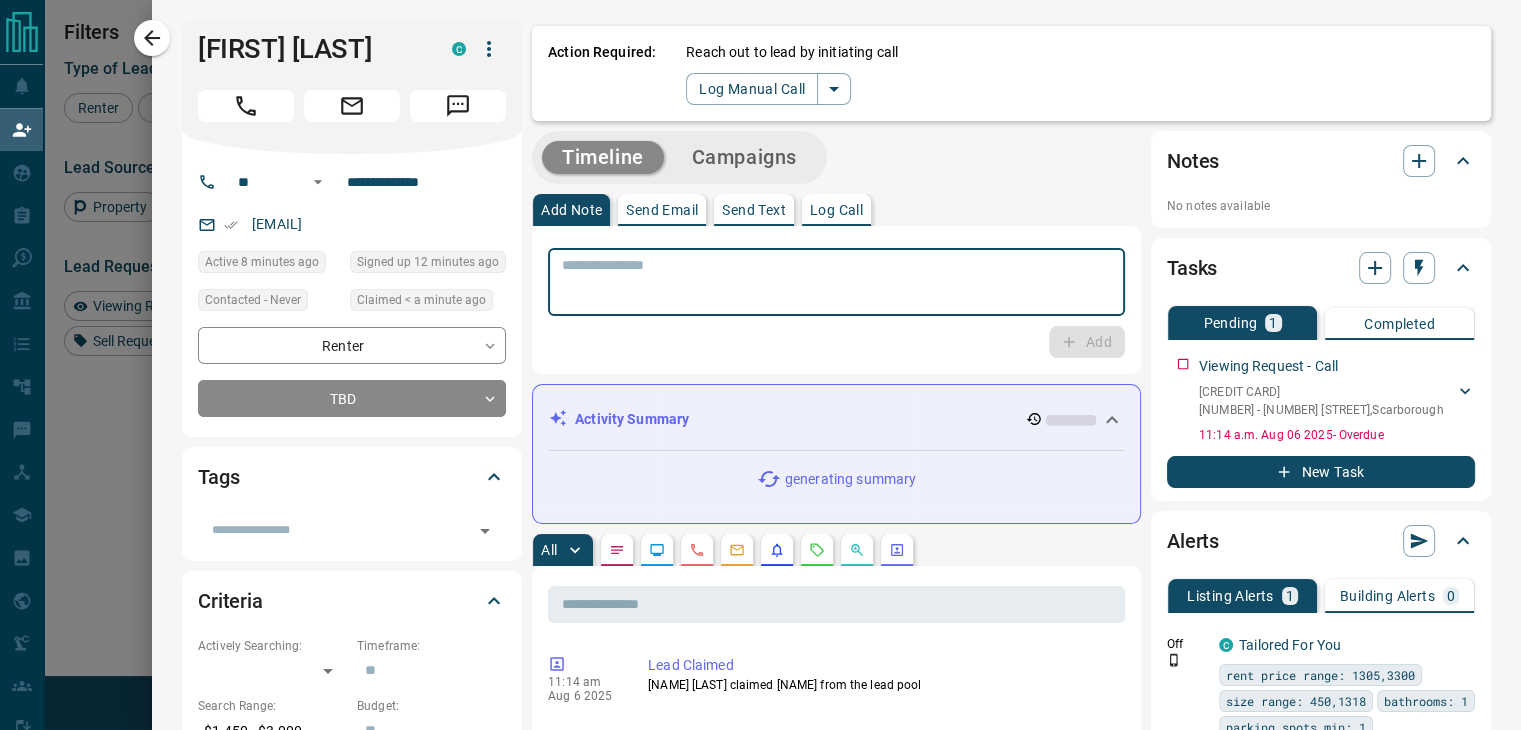click at bounding box center (836, 282) 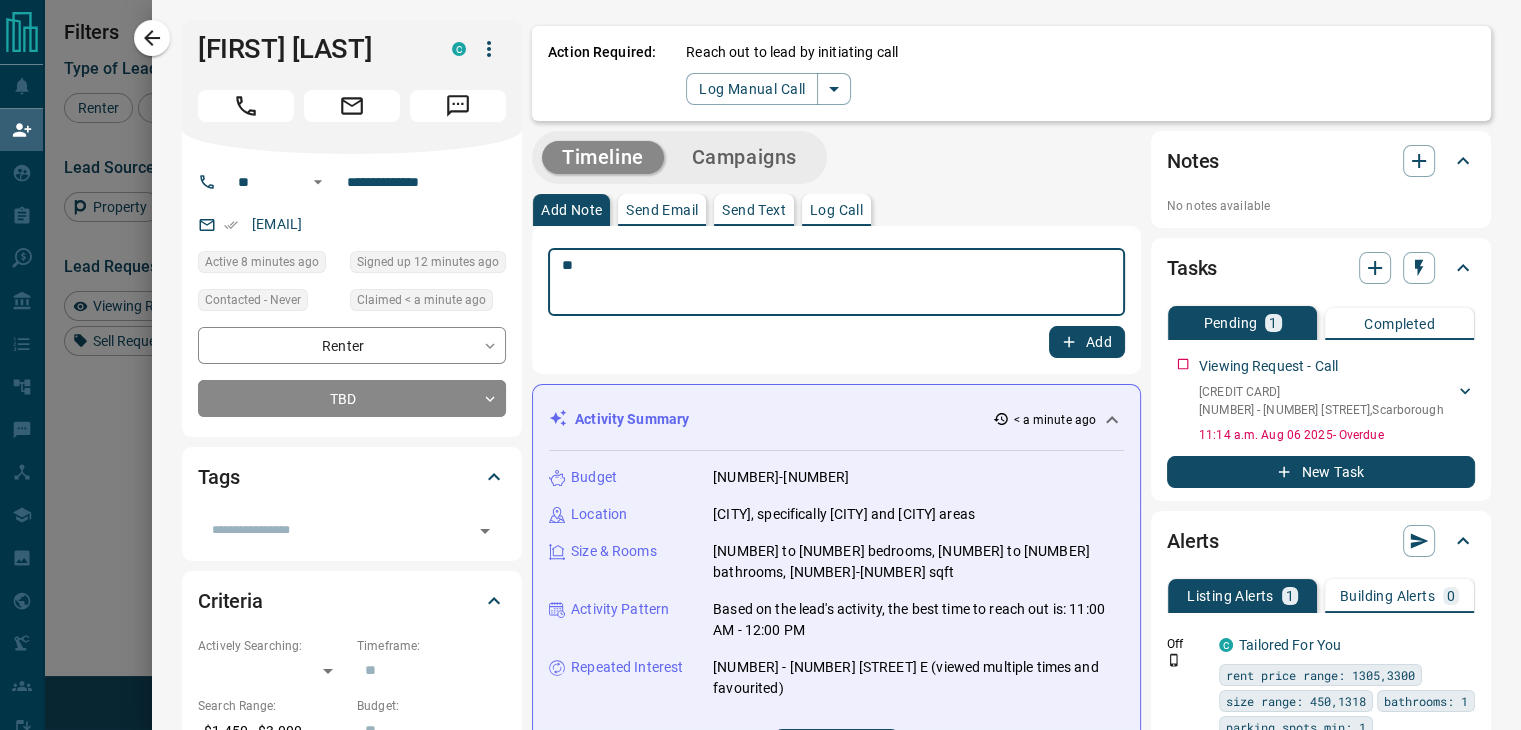 type on "*" 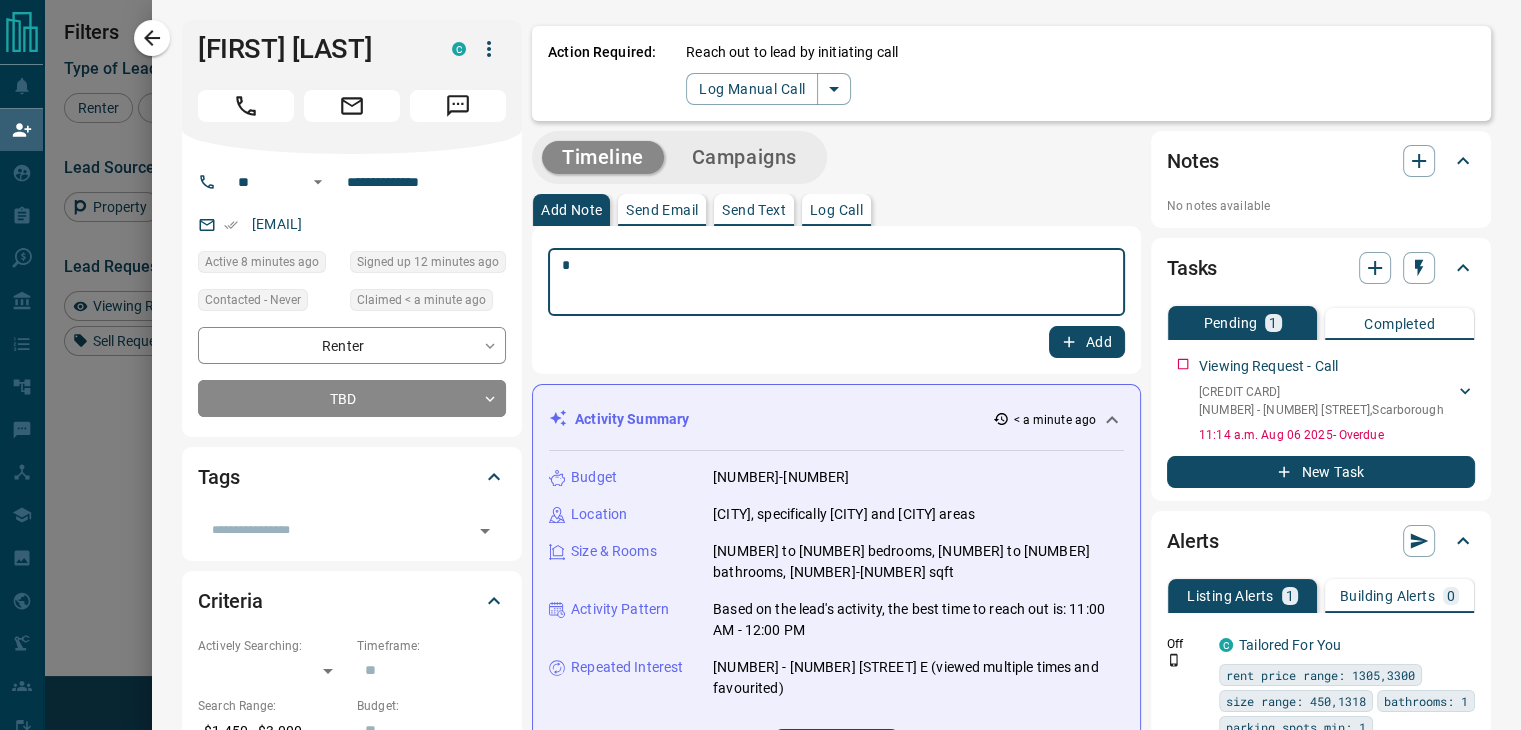 type 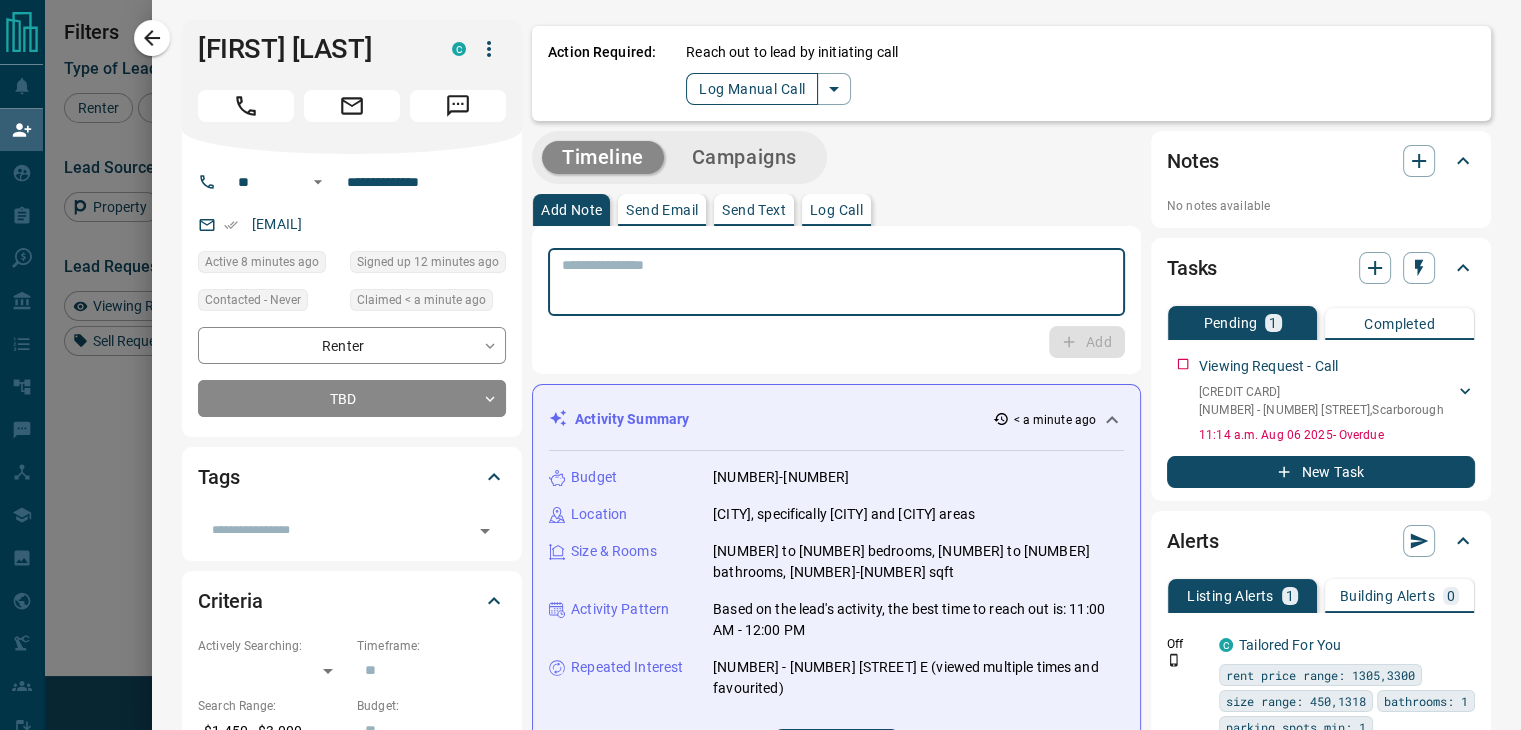 click on "Log Manual Call" at bounding box center (752, 89) 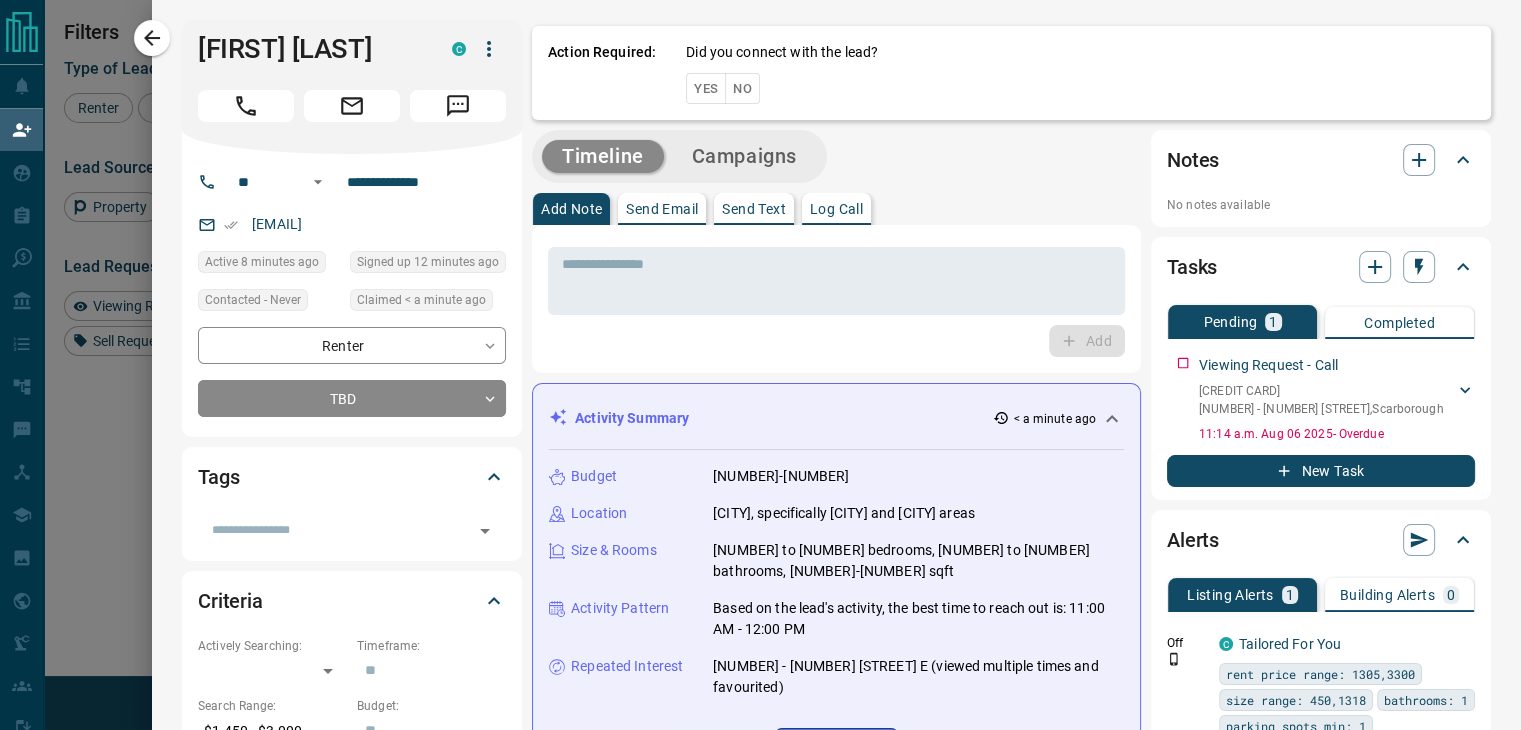 click on "Yes" at bounding box center [706, 88] 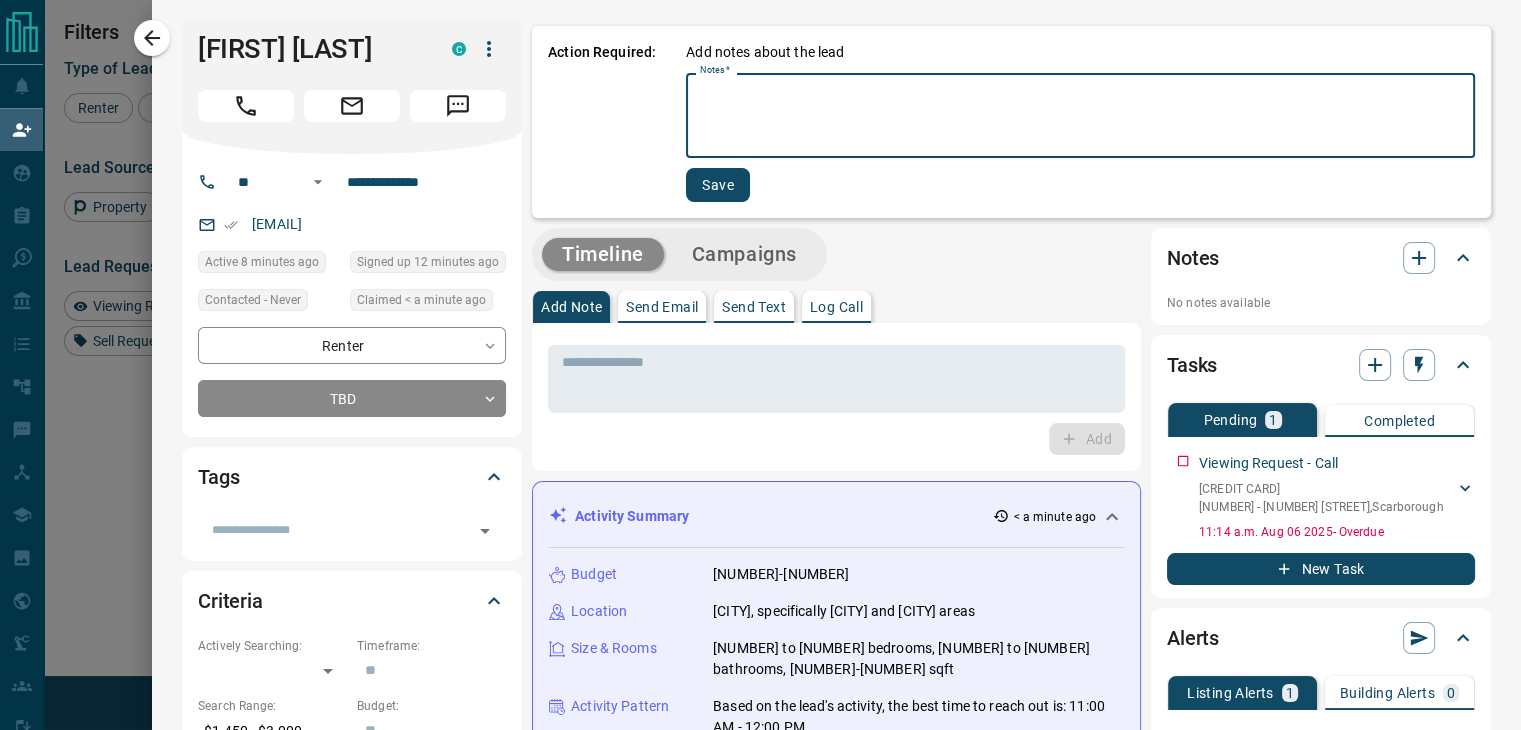 click on "Notes   *" at bounding box center [1080, 116] 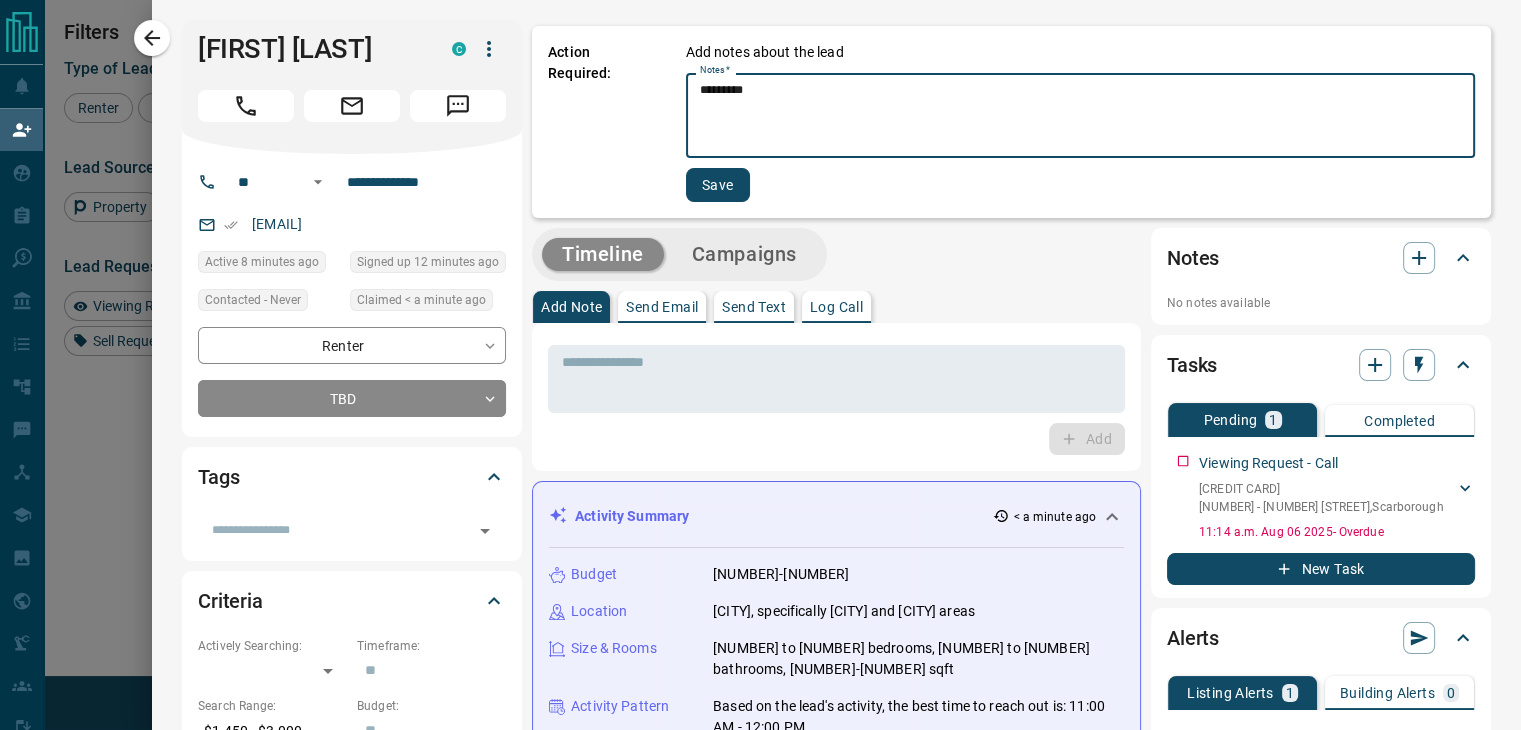 type on "*********" 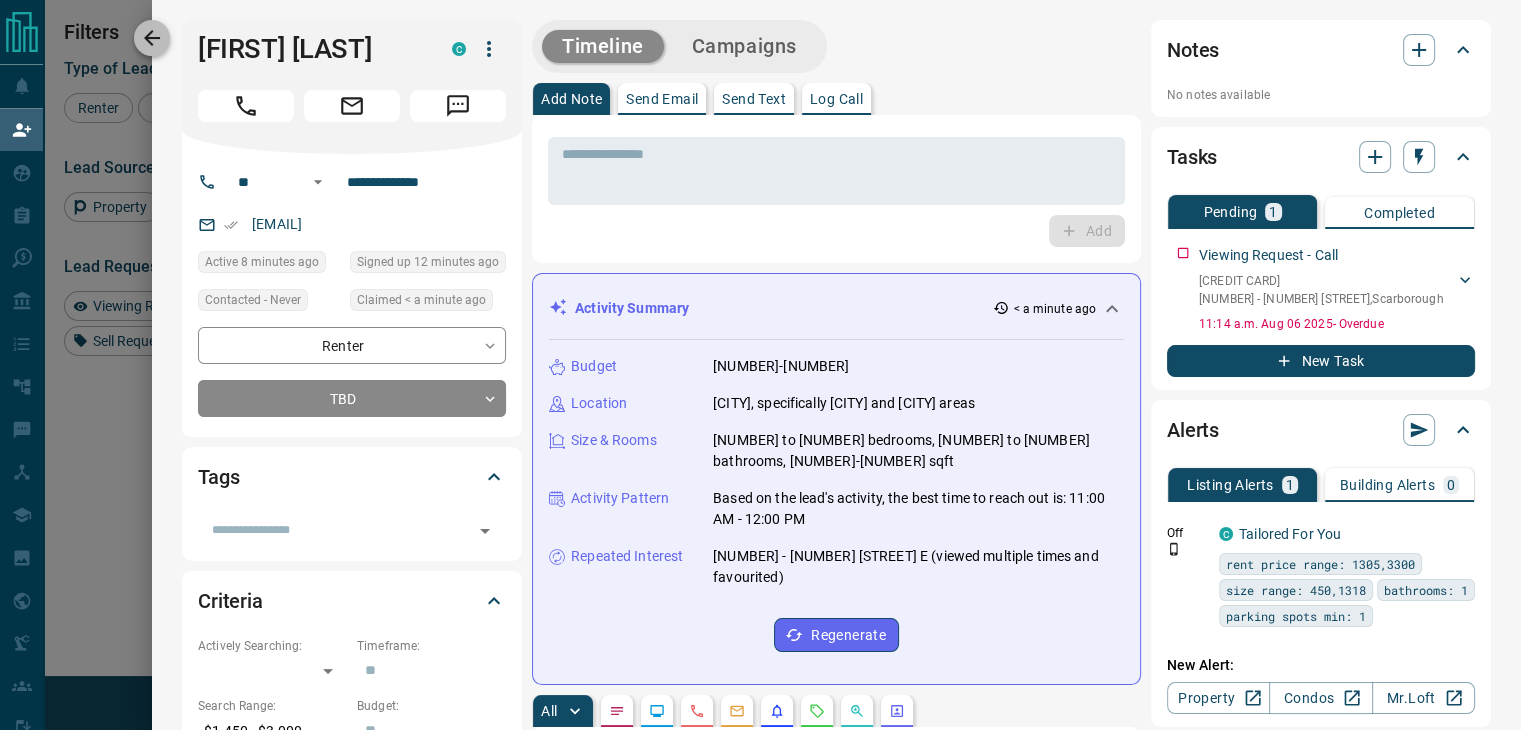 click 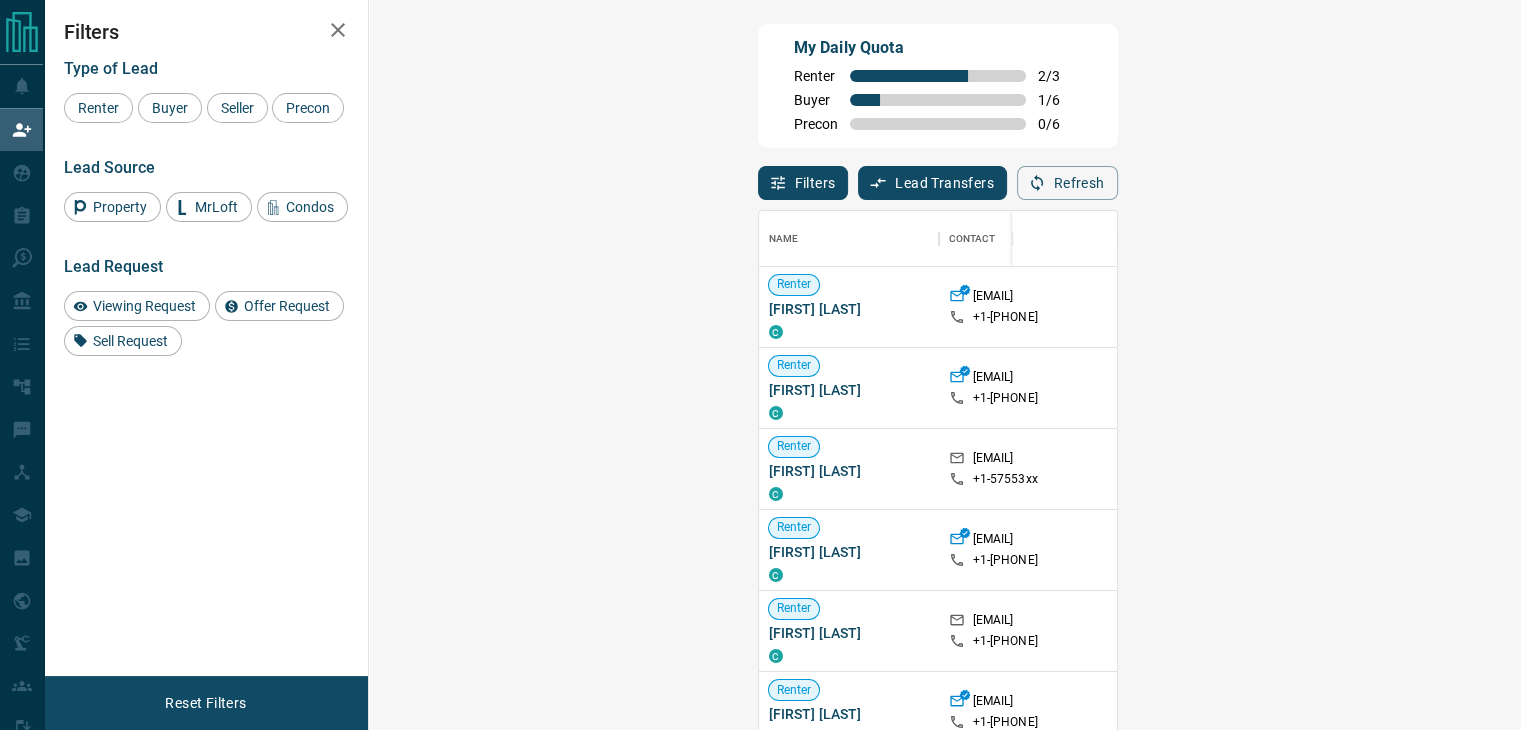 scroll, scrollTop: 16, scrollLeft: 16, axis: both 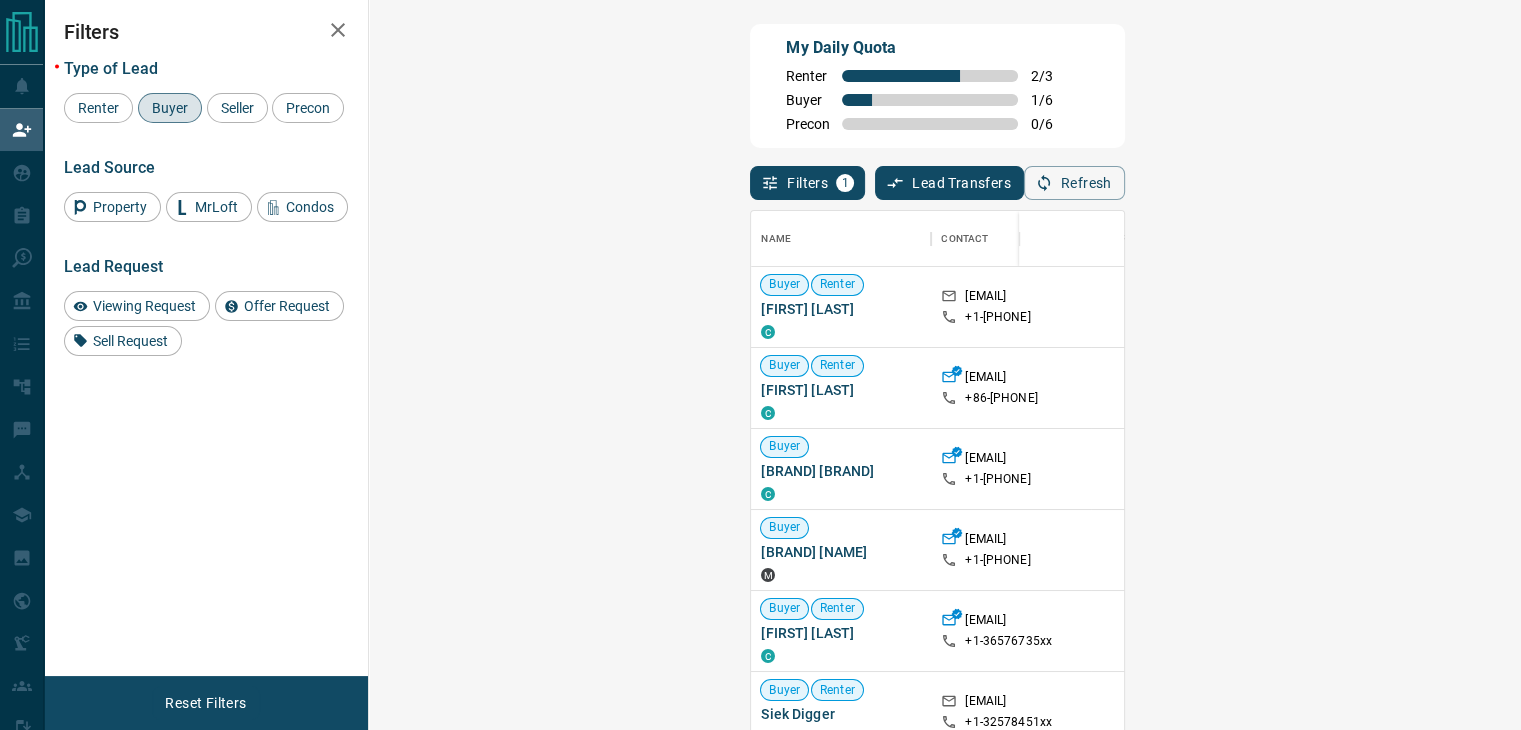 click on "Claim" at bounding box center [1815, 307] 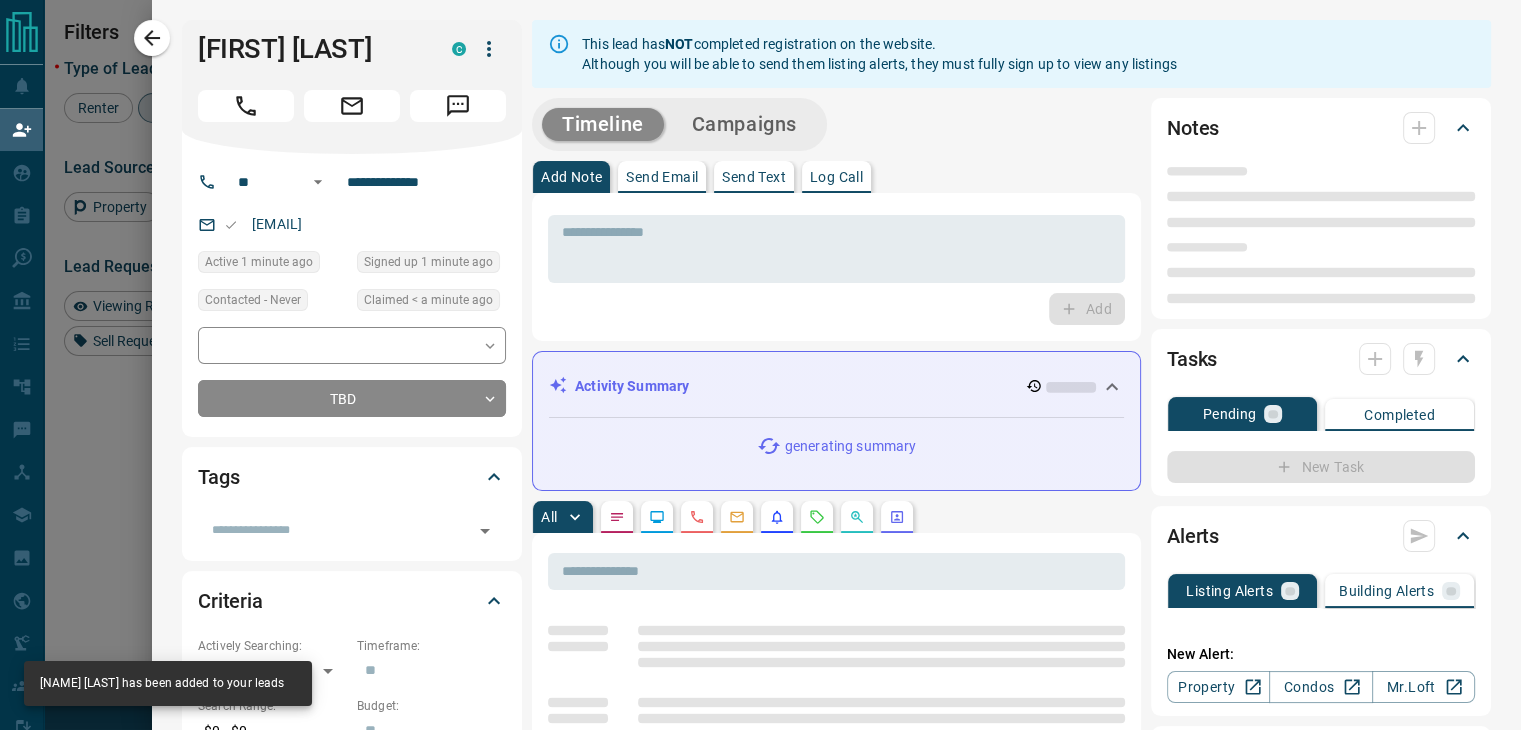 type on "**" 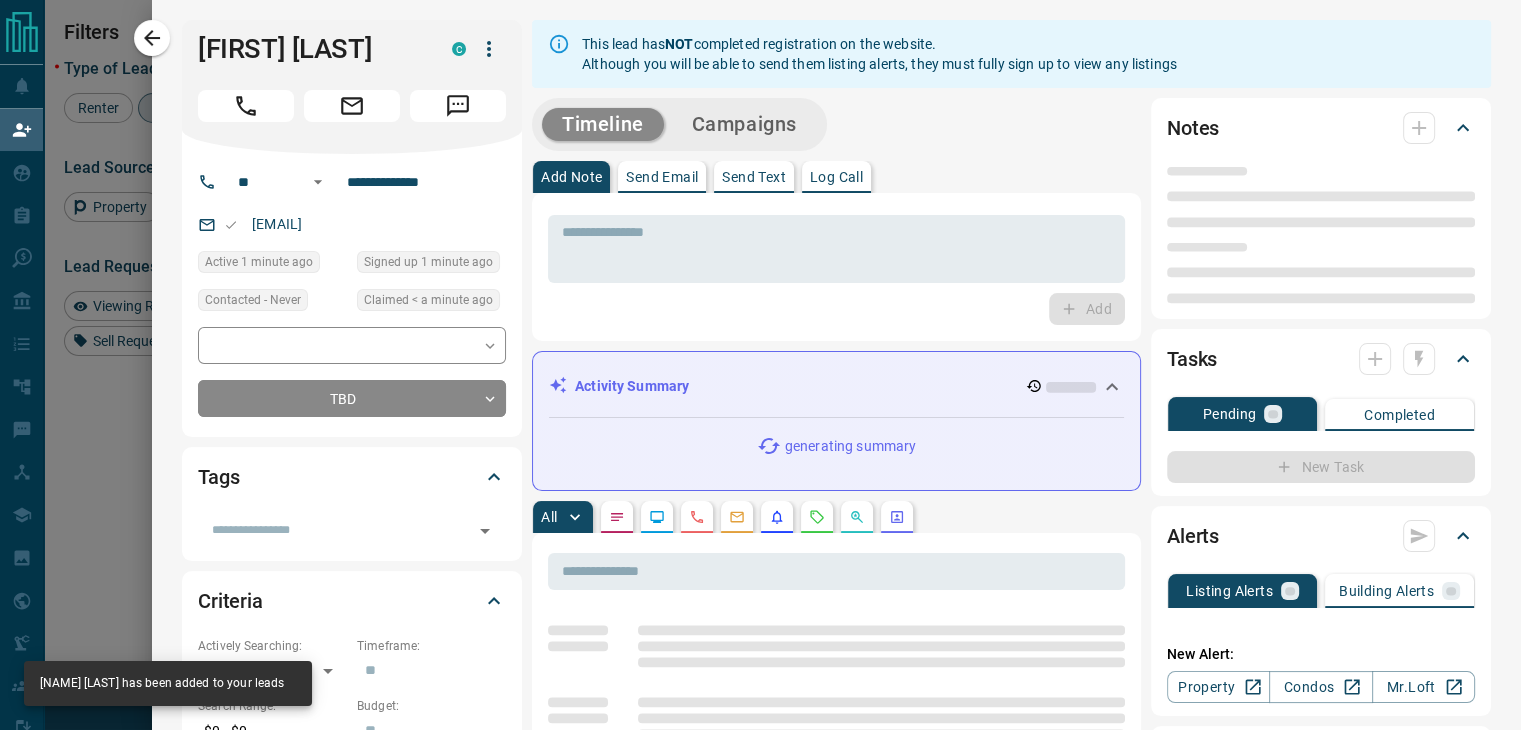 type on "**********" 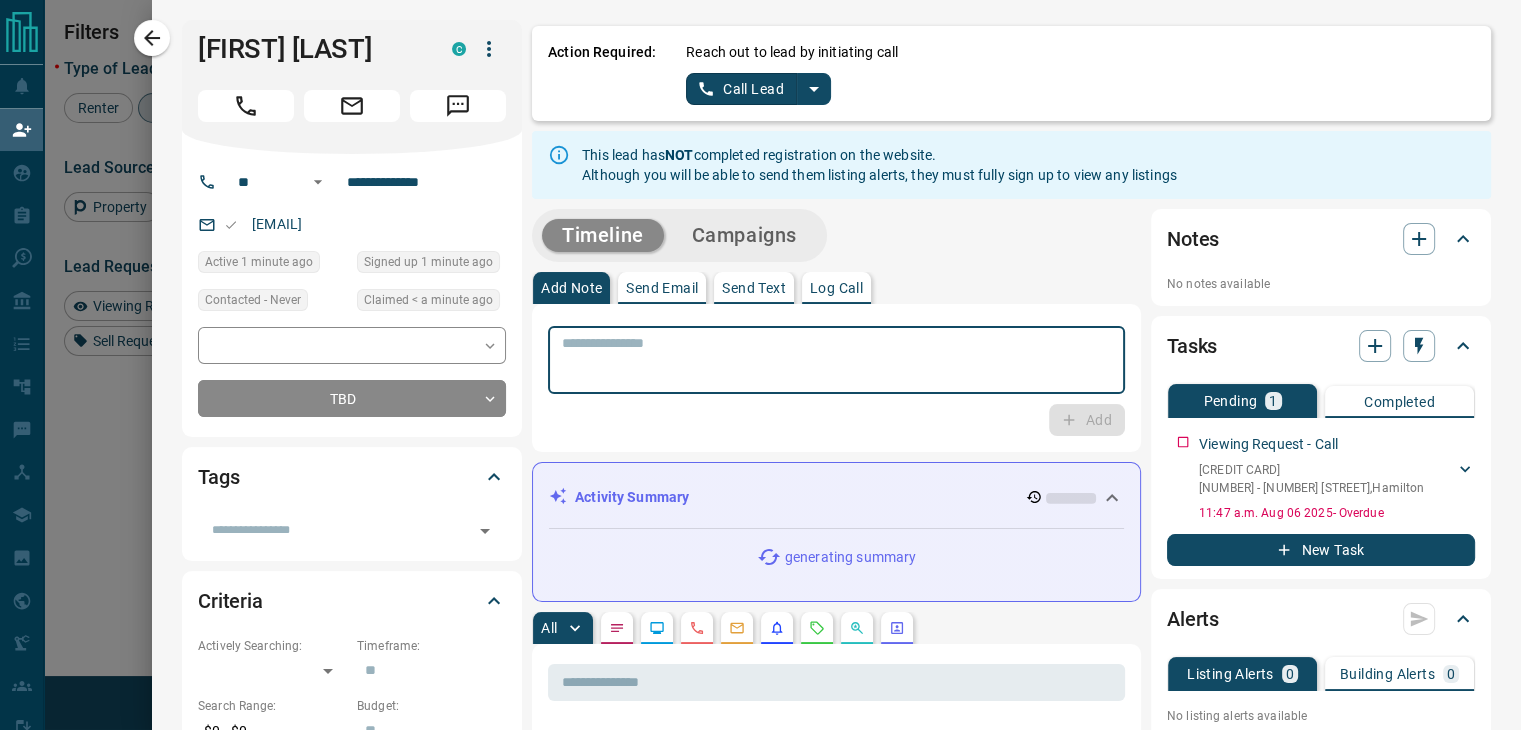 click at bounding box center (836, 360) 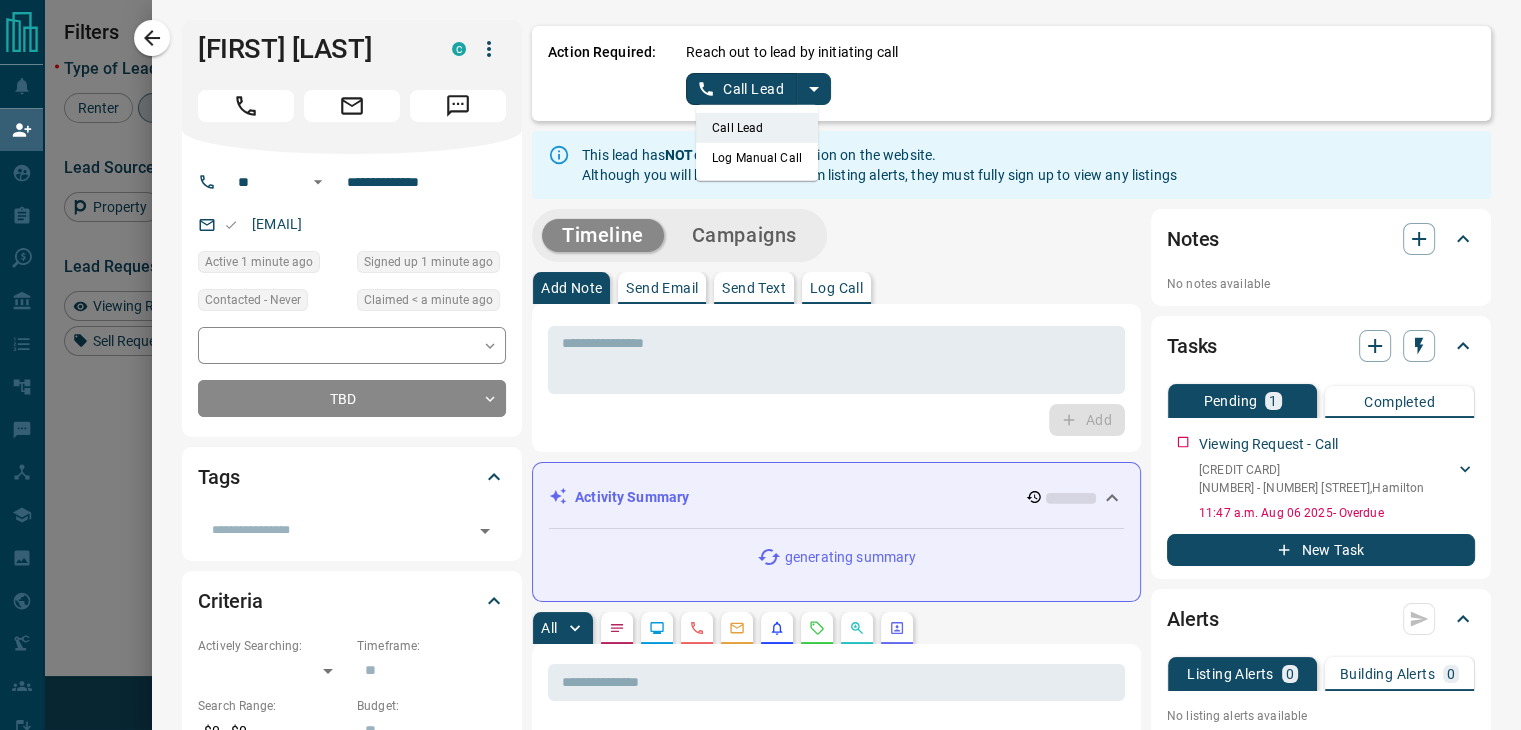 click on "Log Manual Call" at bounding box center [757, 158] 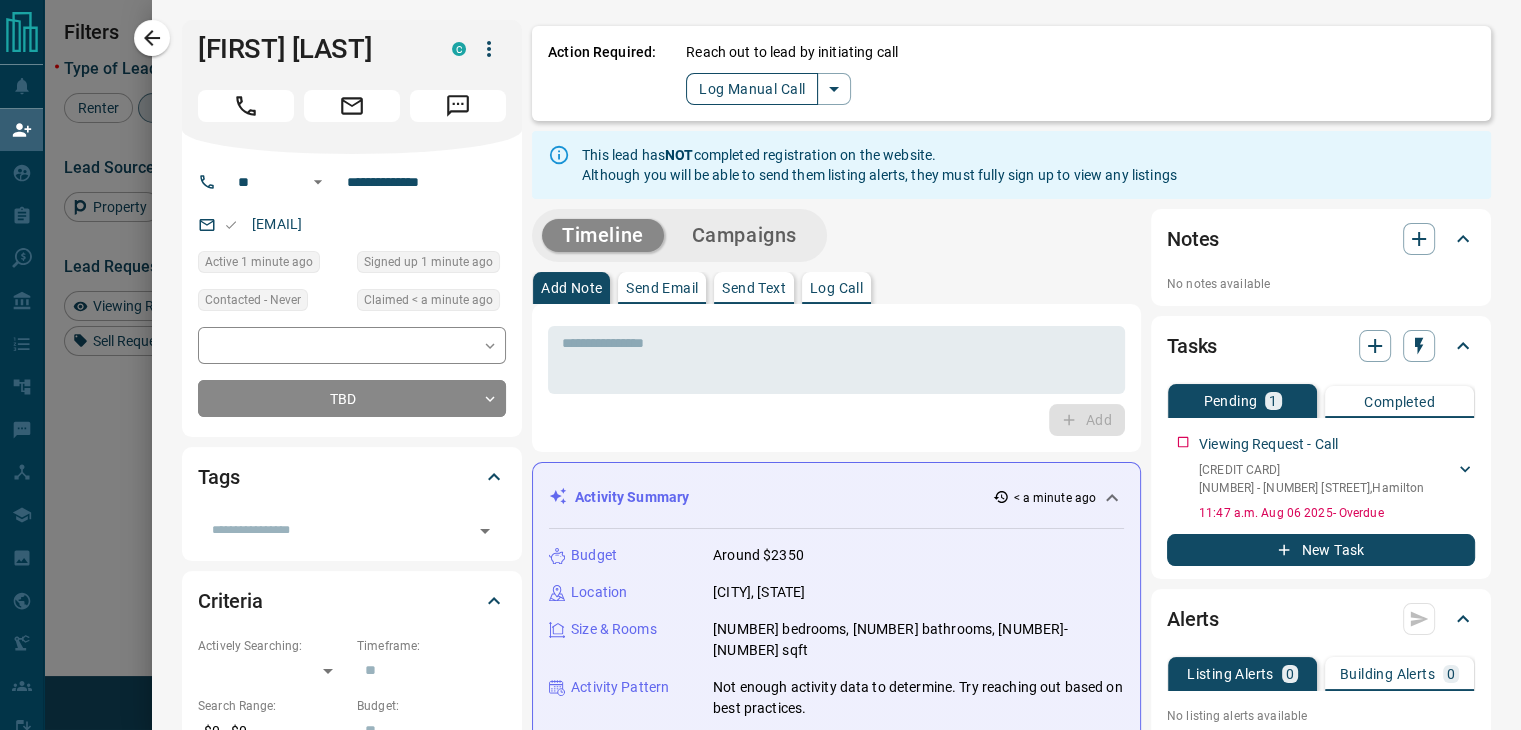 click on "Log Manual Call" at bounding box center (752, 89) 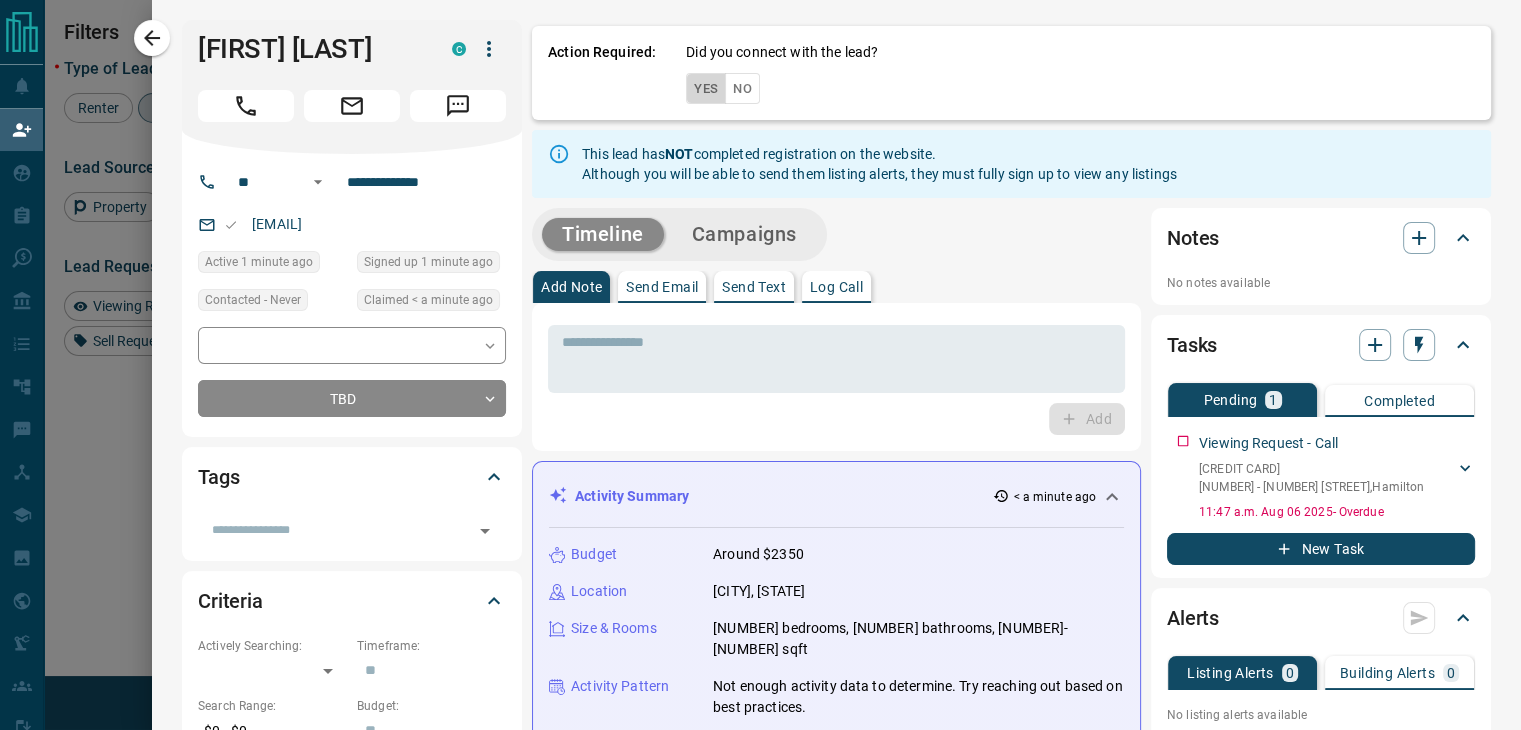 click on "Yes" at bounding box center (706, 88) 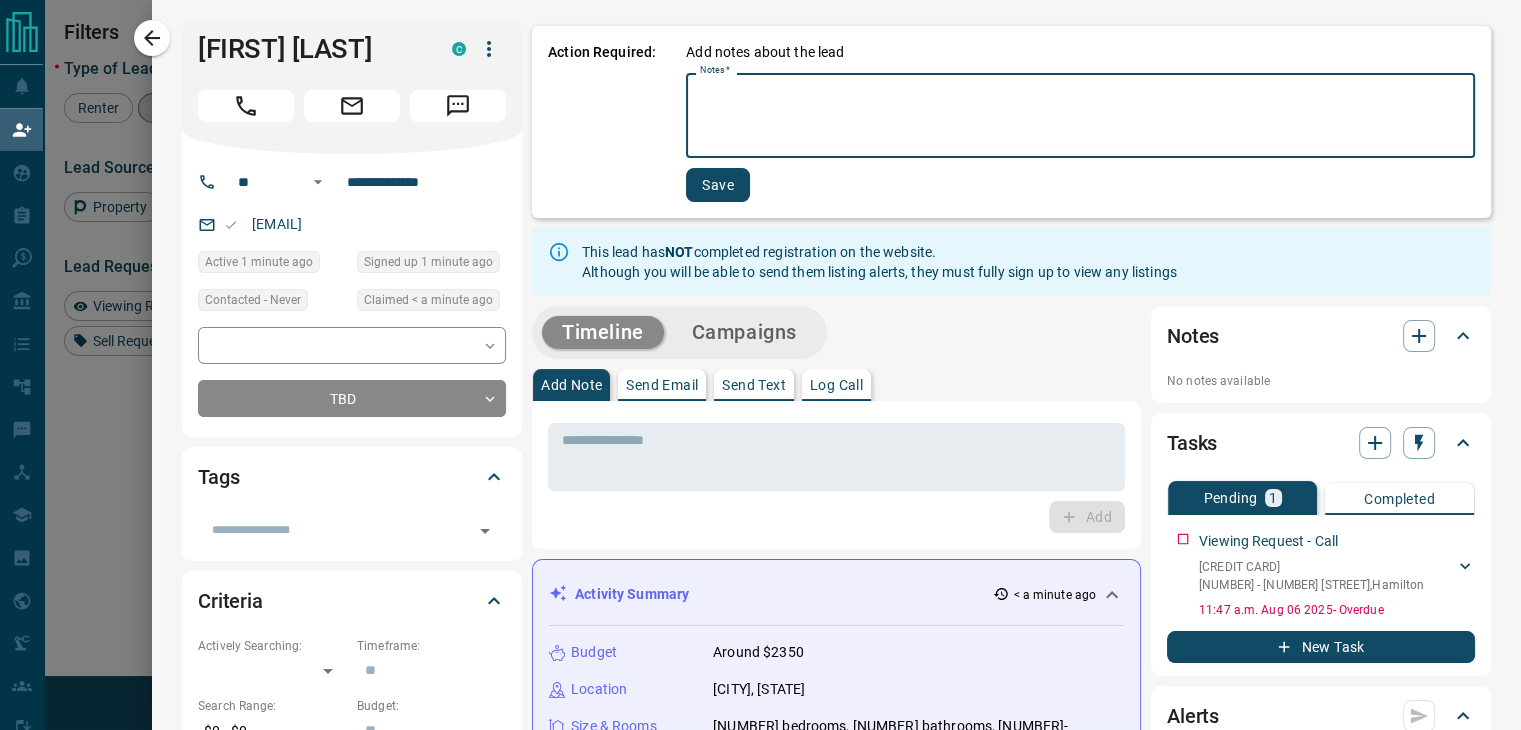 click on "Notes   *" at bounding box center (1080, 116) 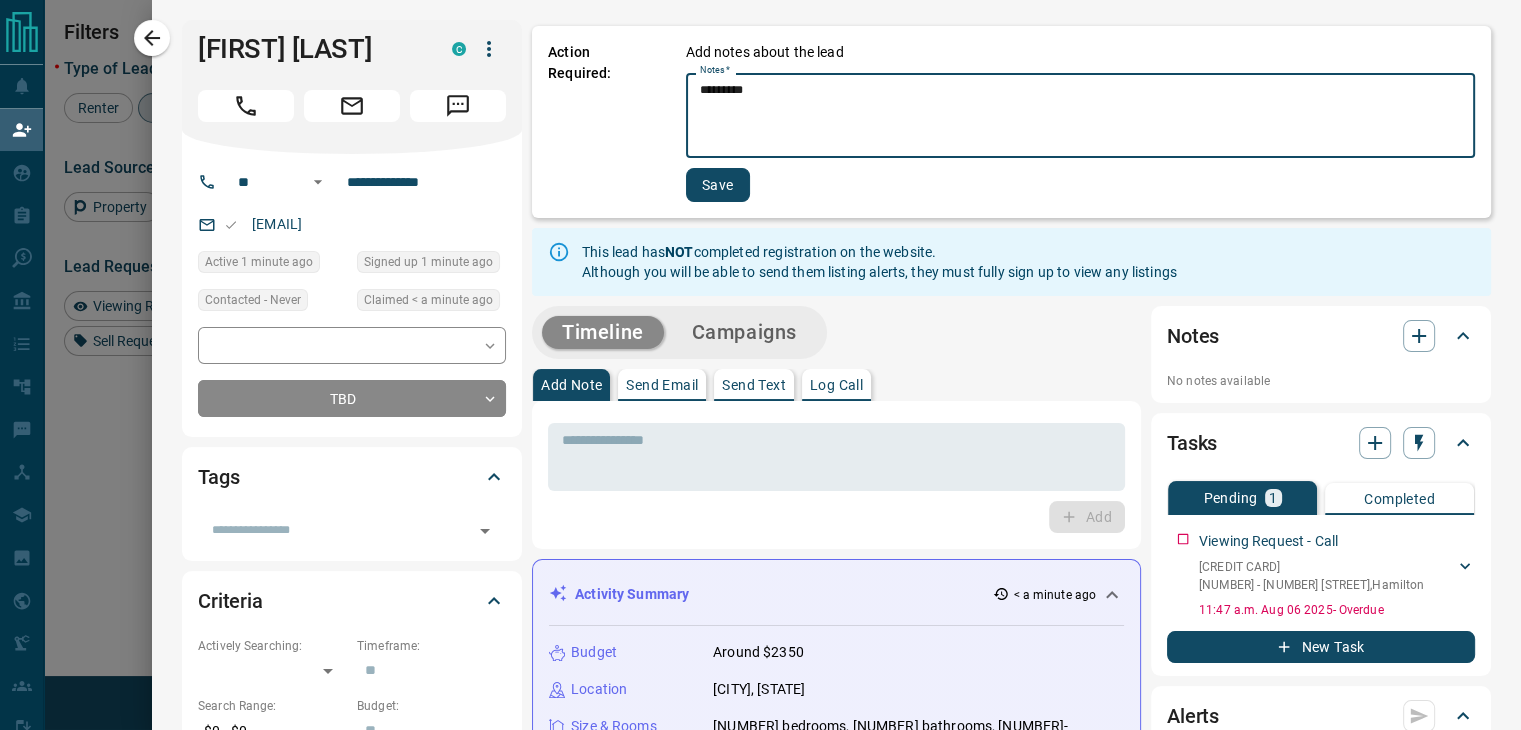 type on "*********" 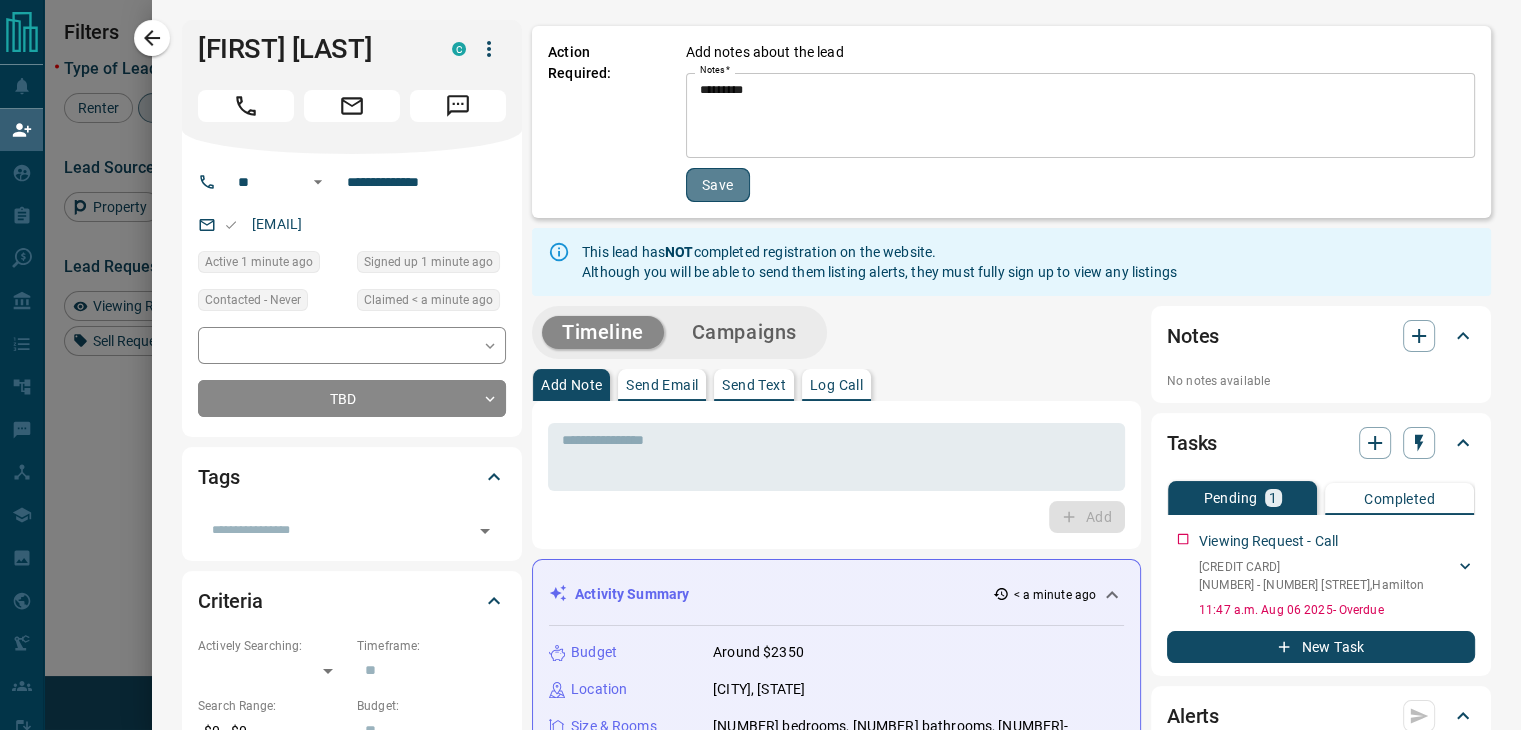 click on "Save" at bounding box center [718, 185] 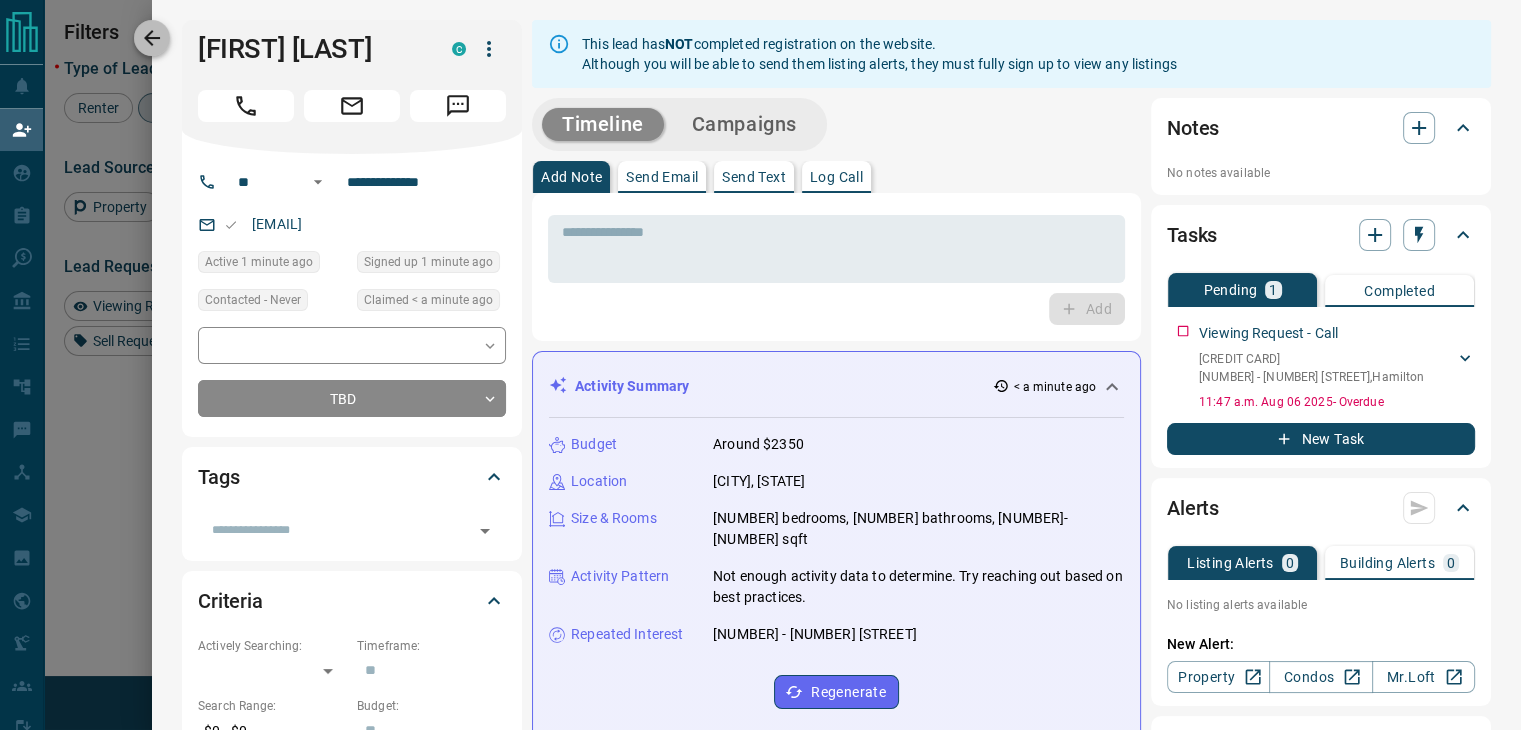 click 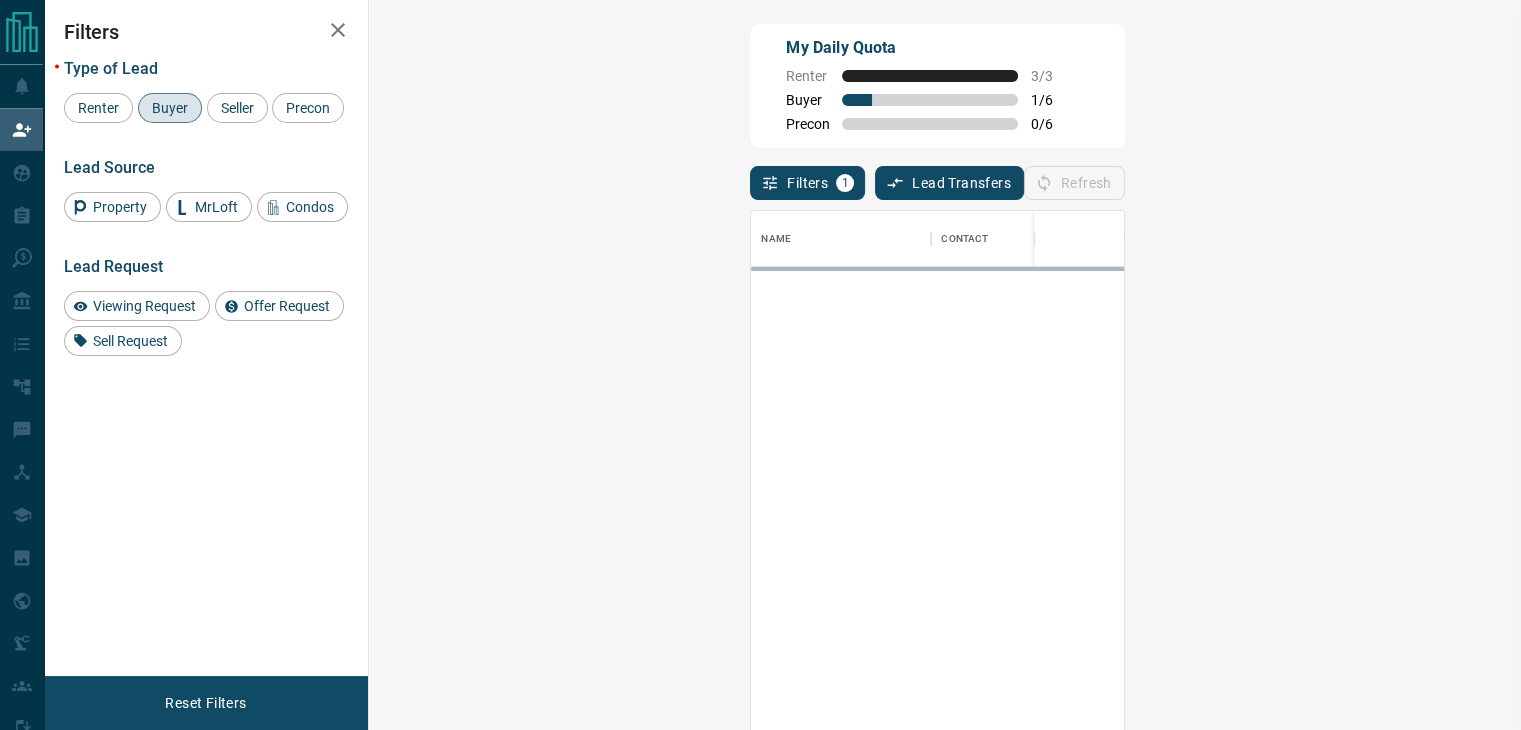 scroll, scrollTop: 16, scrollLeft: 16, axis: both 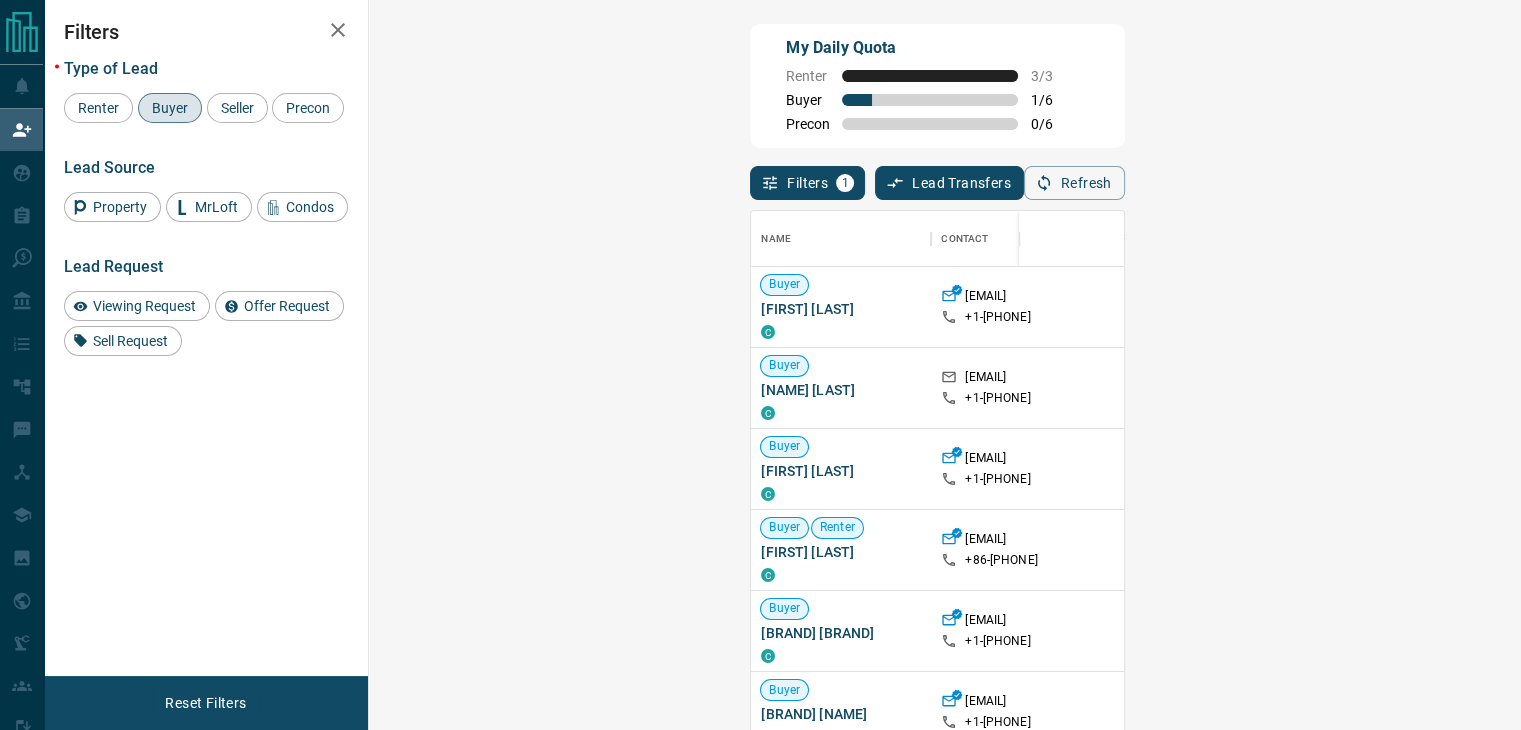 click on "Claim" at bounding box center [1815, 388] 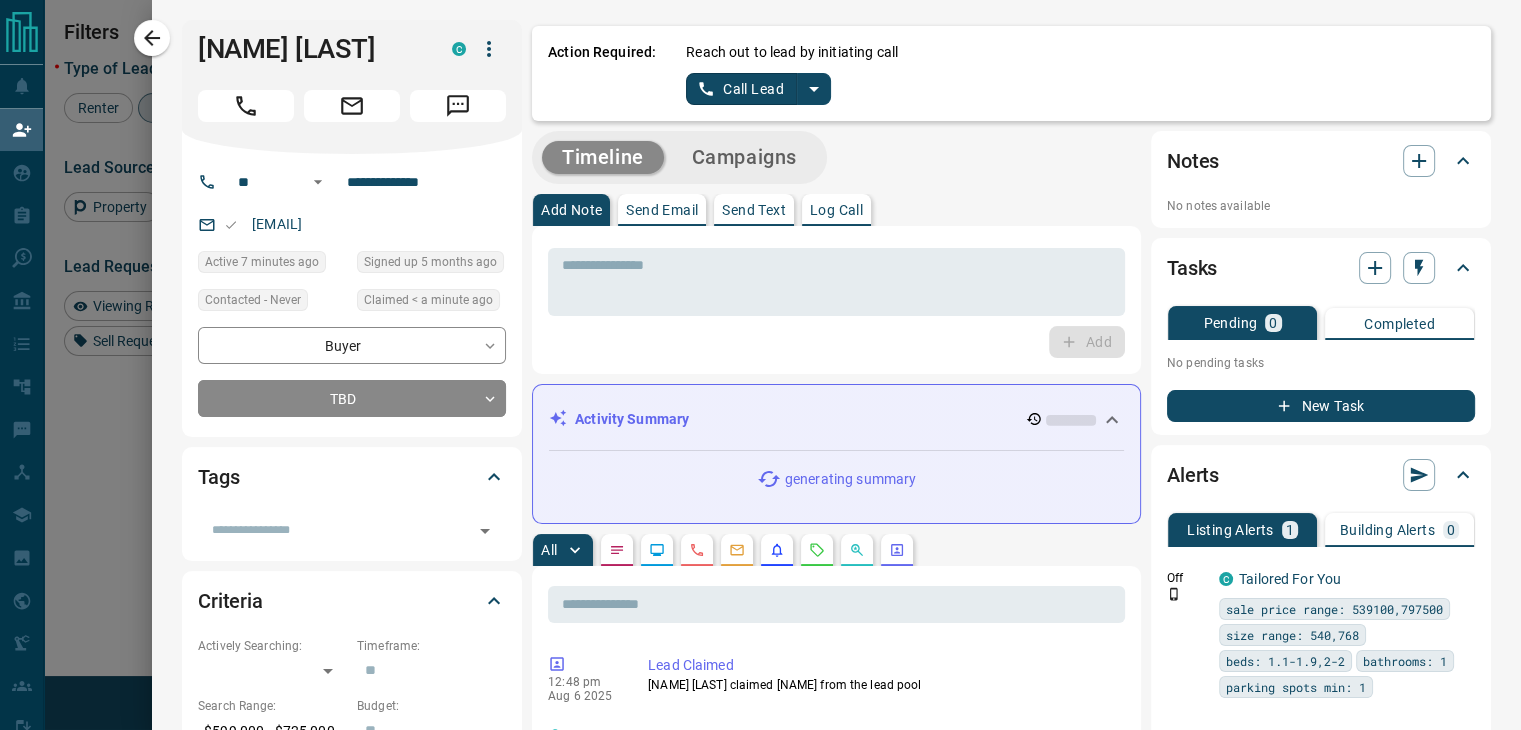 click 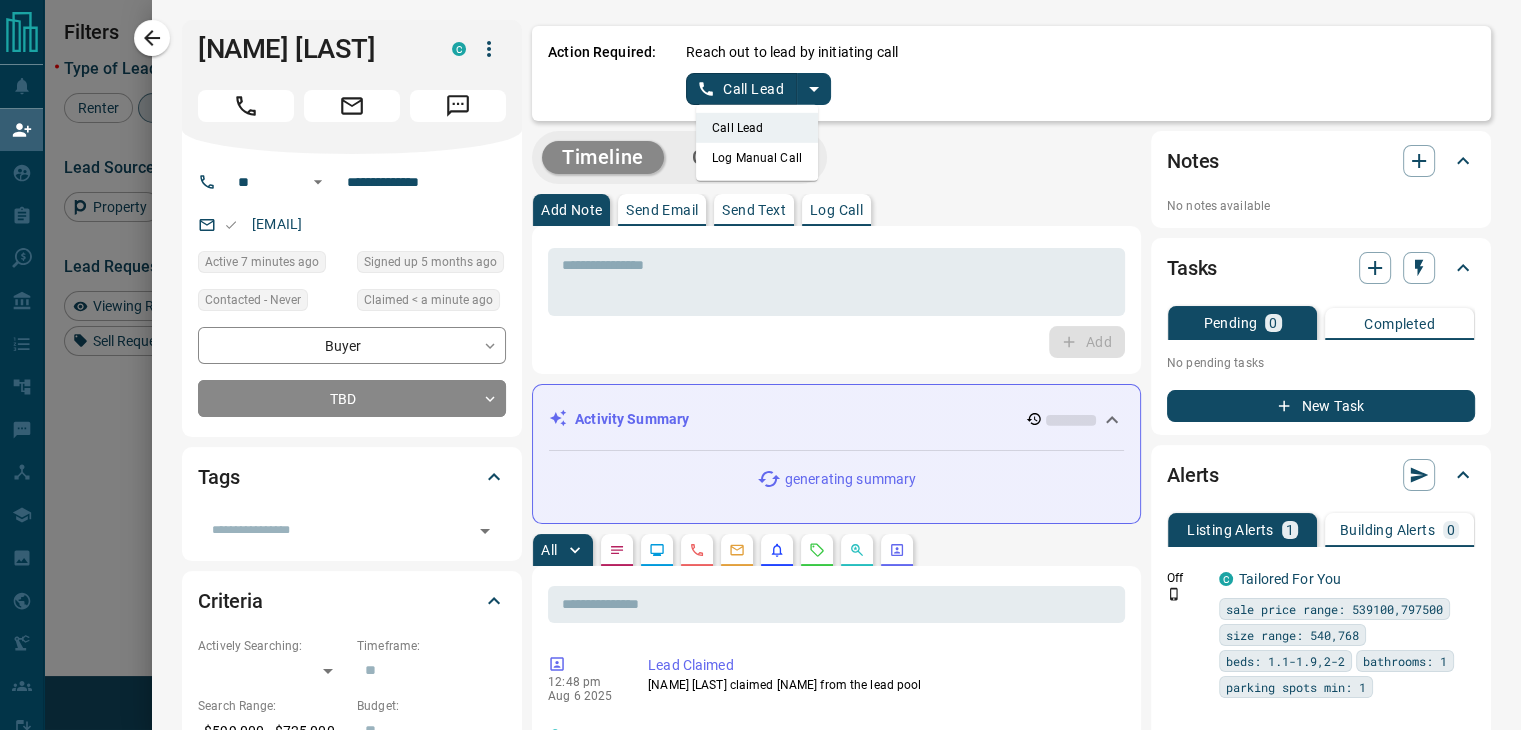 click on "Log Manual Call" at bounding box center [757, 158] 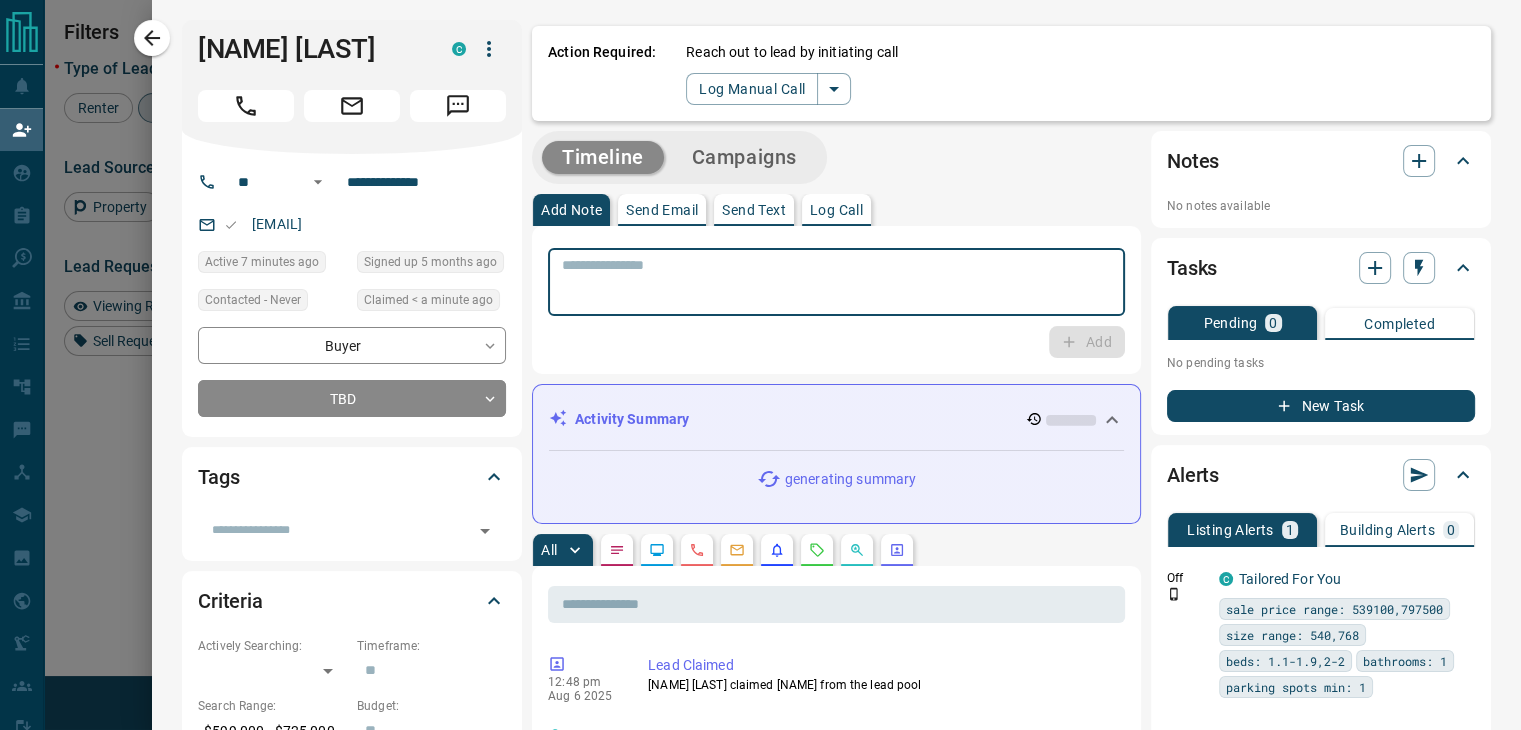 click at bounding box center [836, 282] 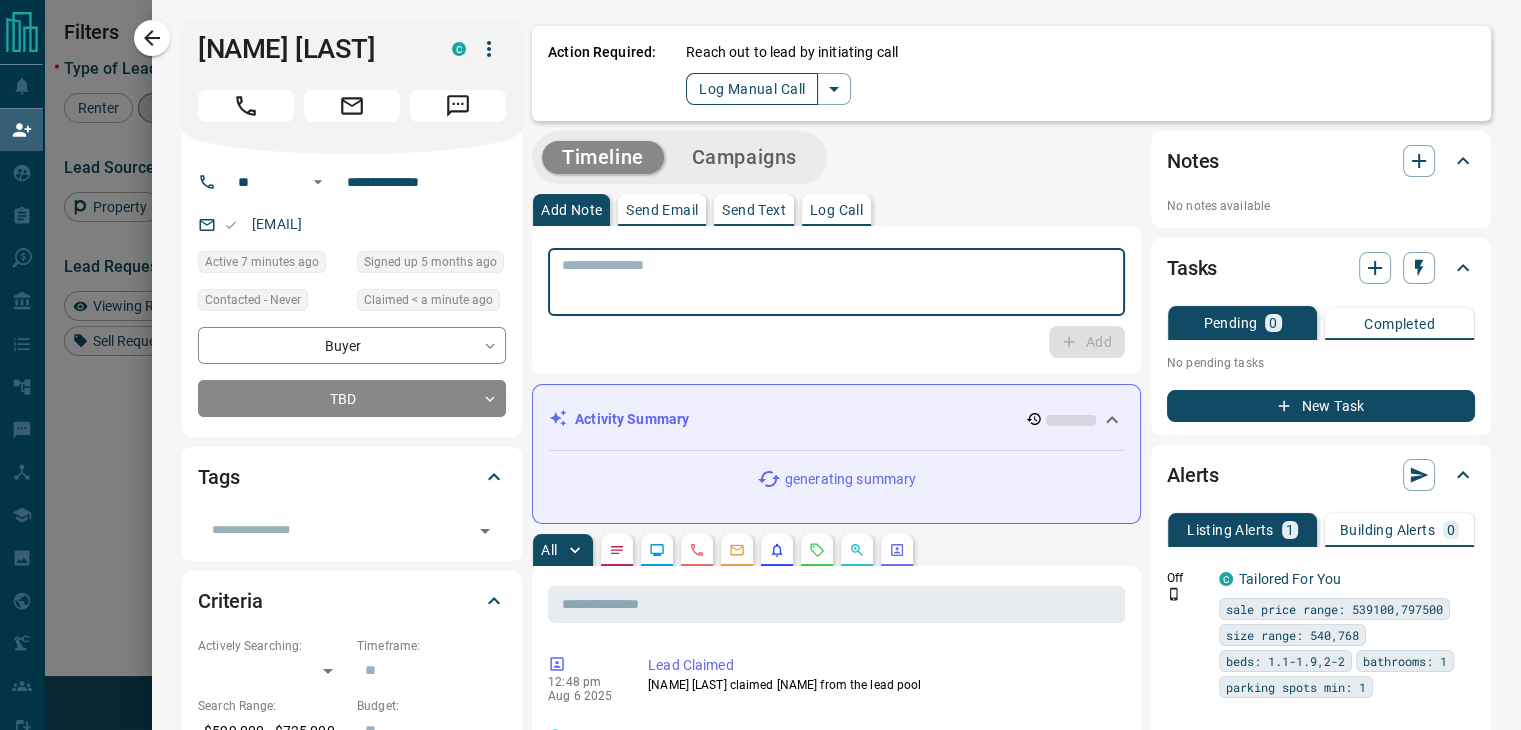click on "Log Manual Call" at bounding box center [752, 89] 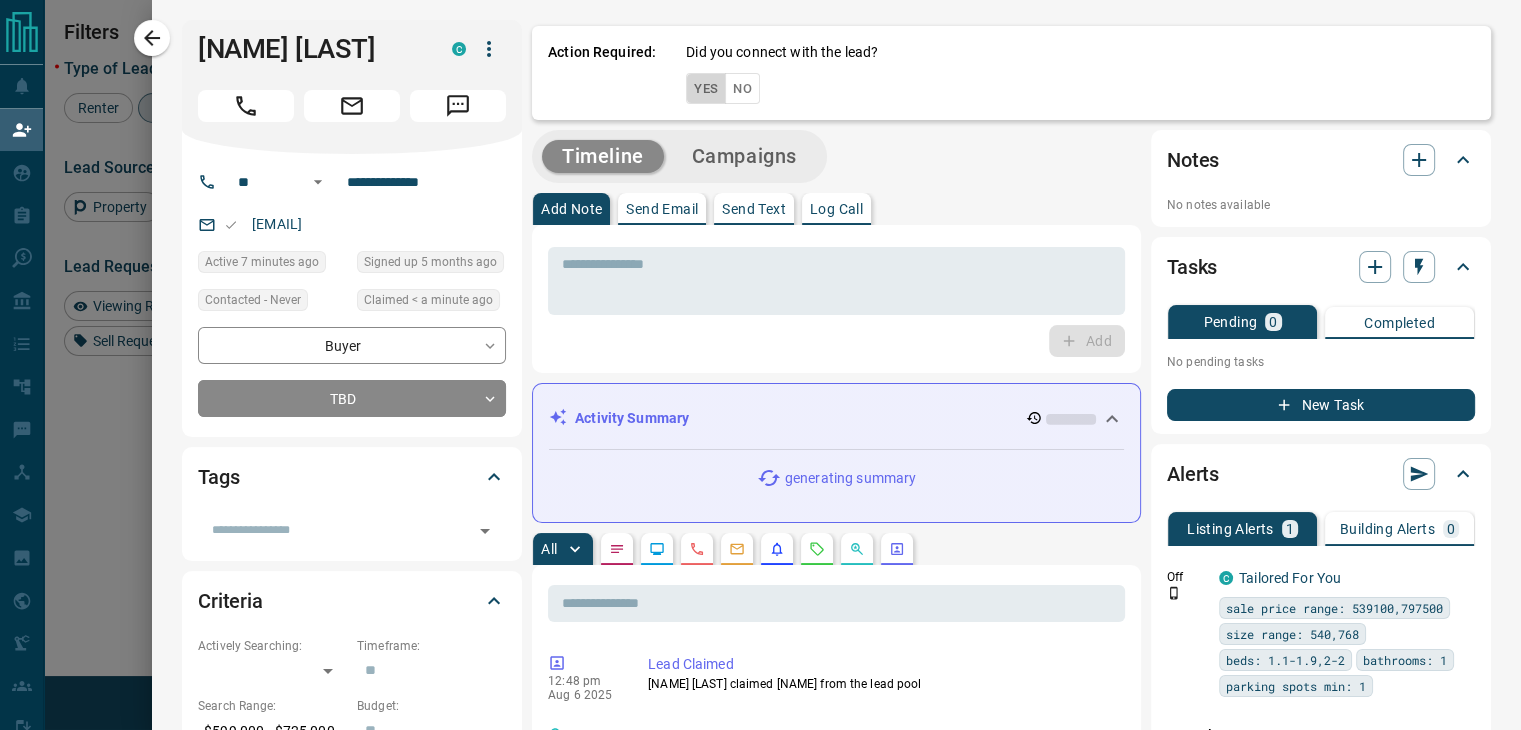 click on "Yes" at bounding box center (706, 88) 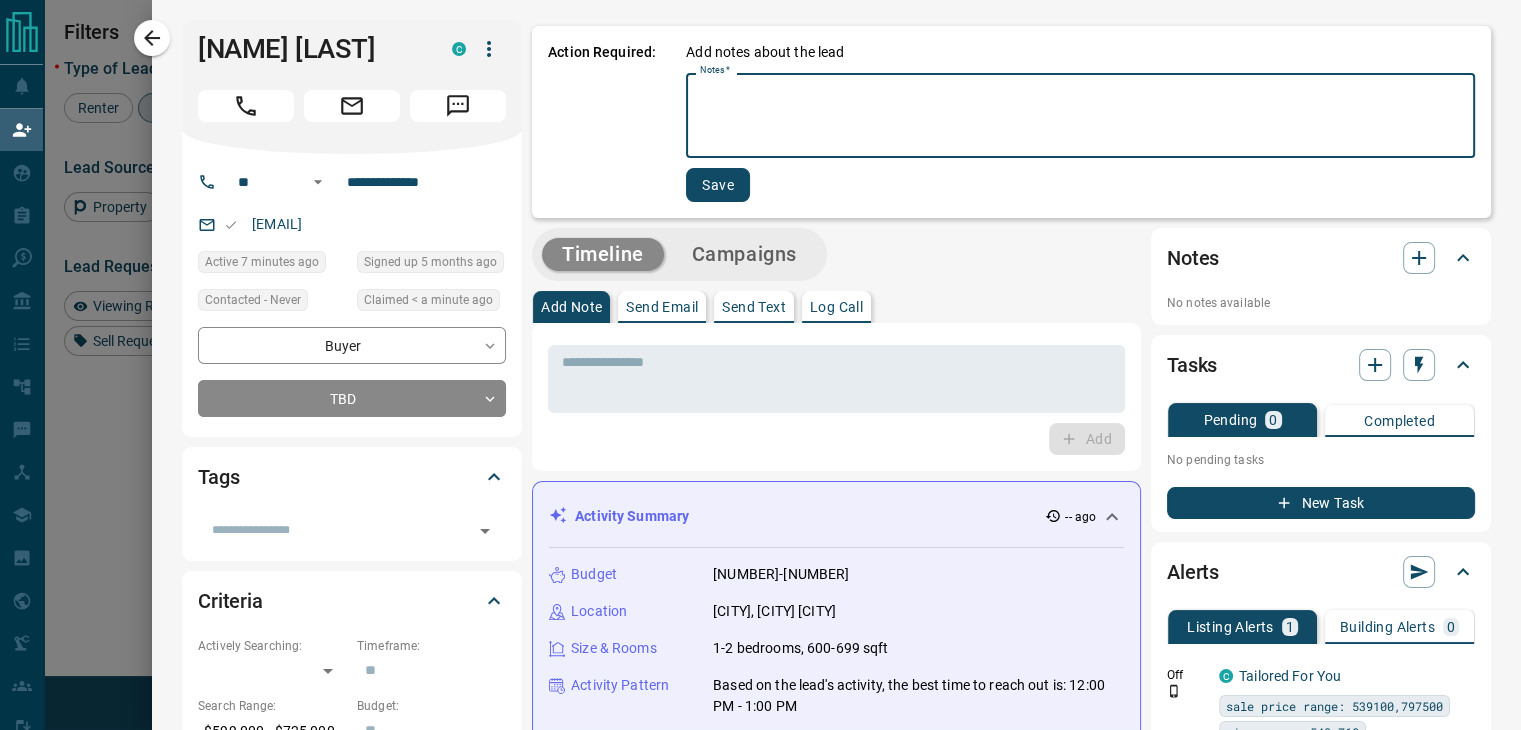 click on "Notes   *" at bounding box center [1080, 116] 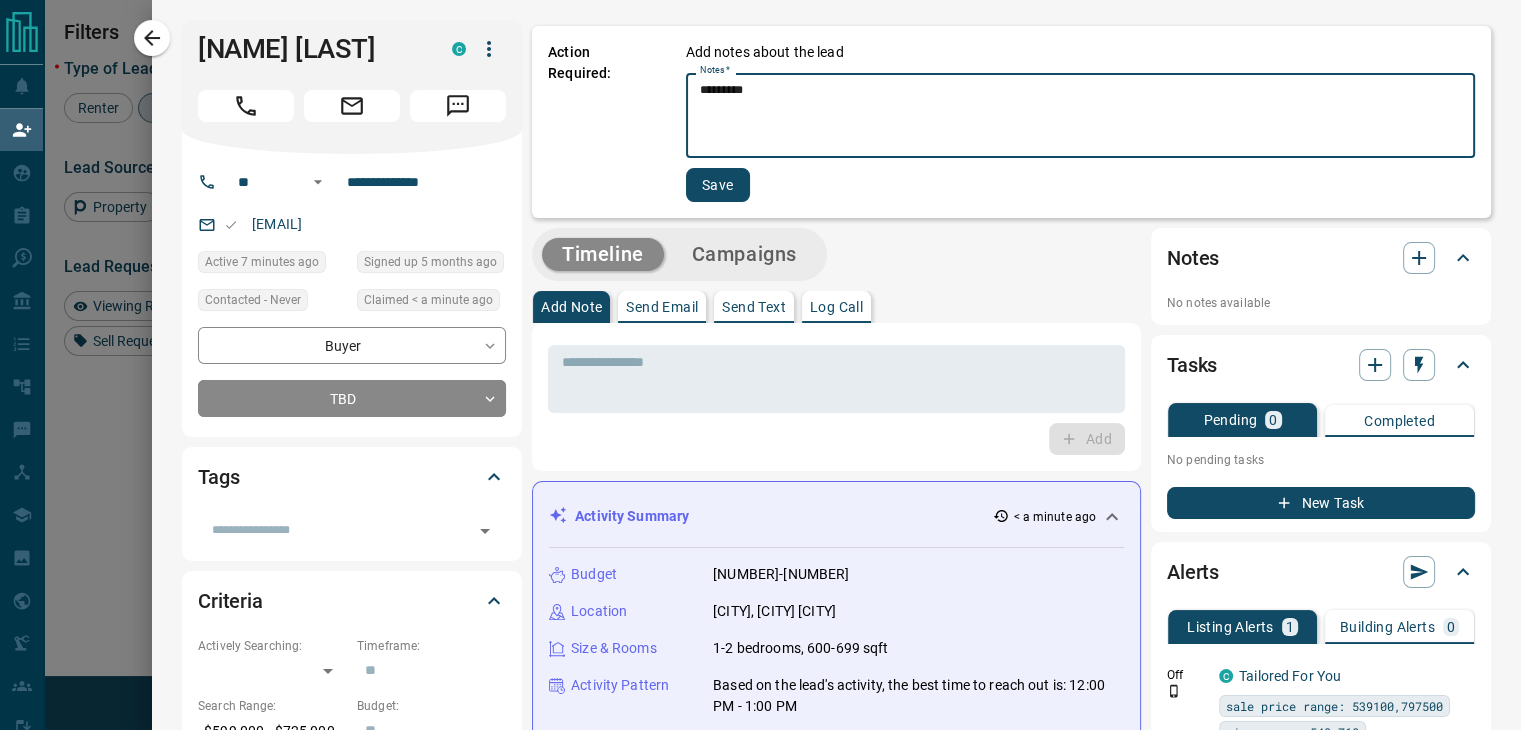 type on "*********" 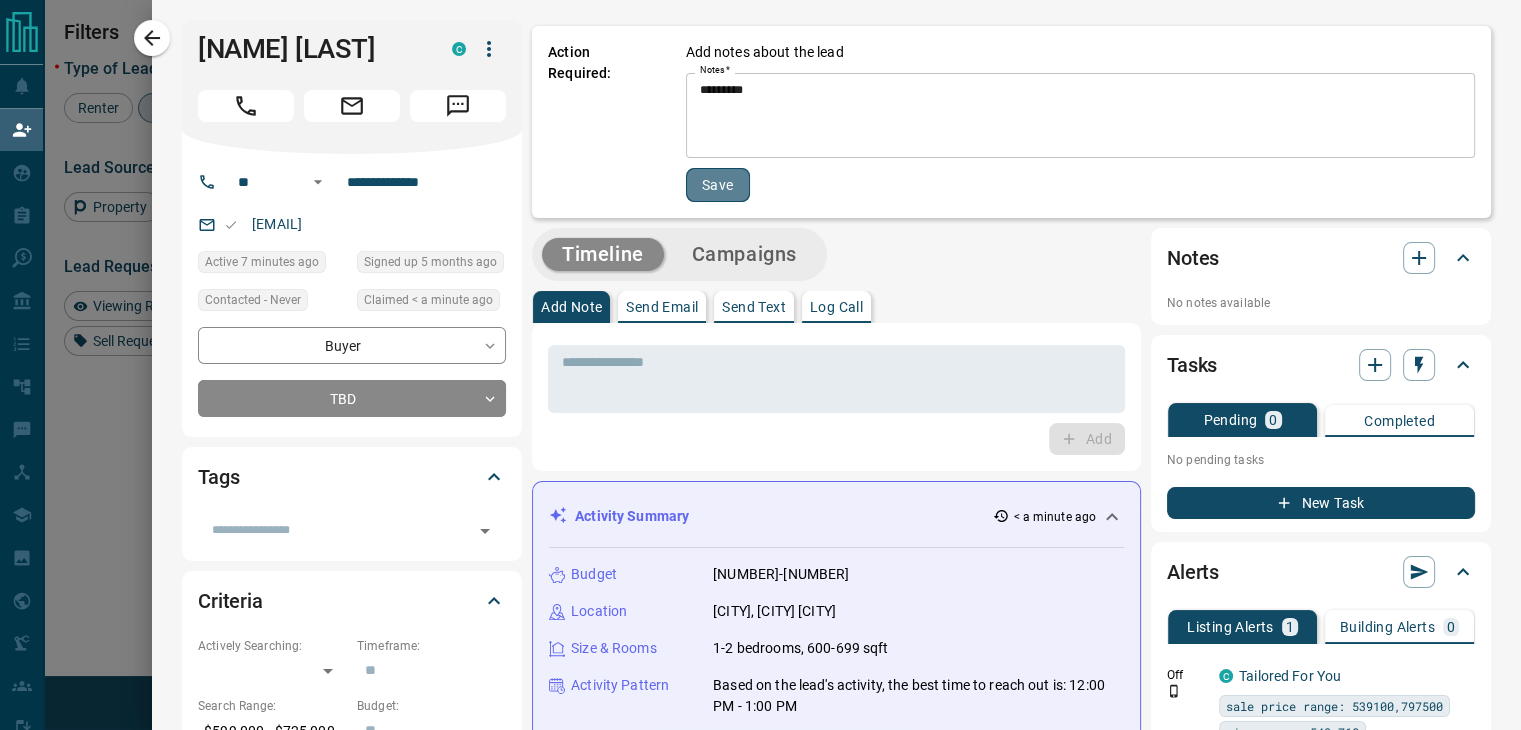 click on "Save" at bounding box center (718, 185) 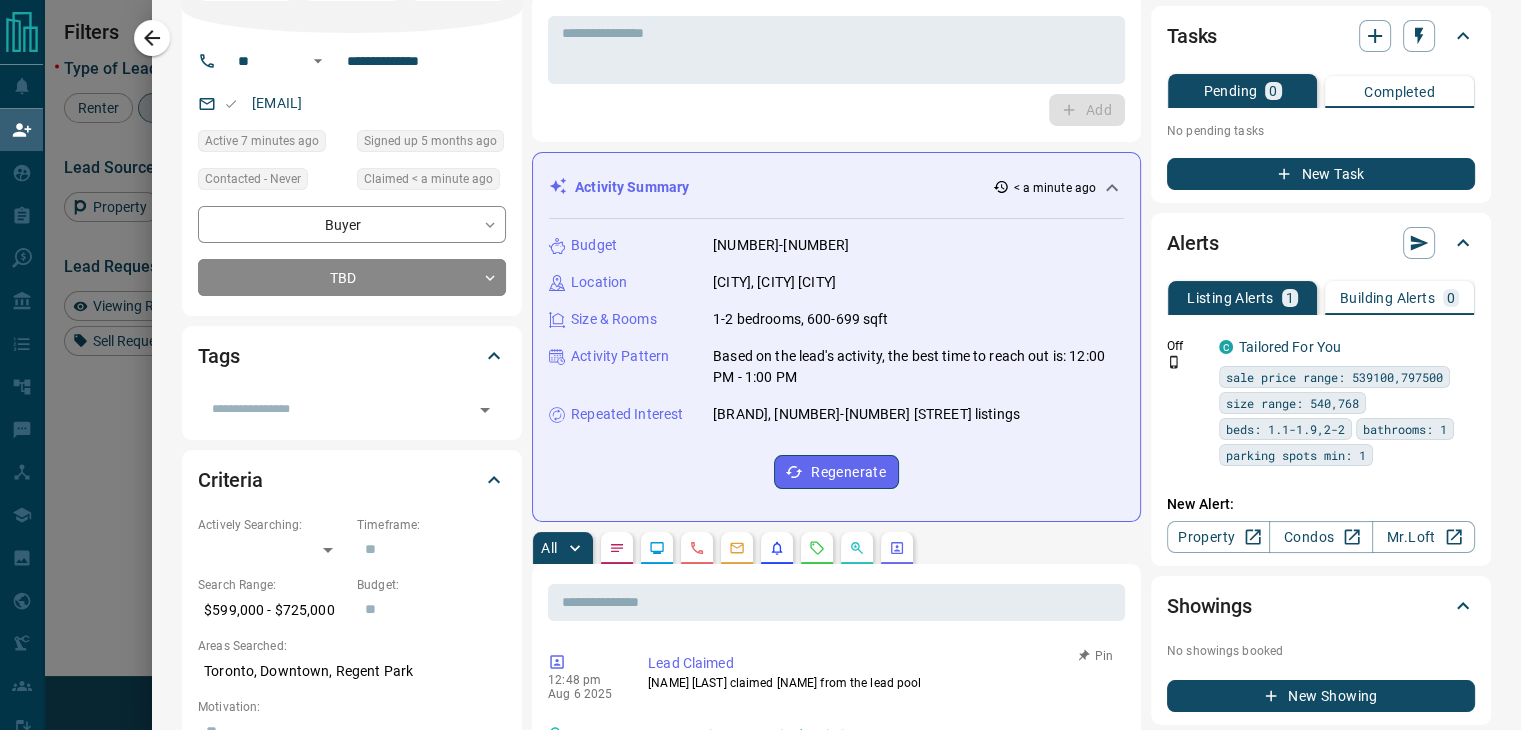 scroll, scrollTop: 0, scrollLeft: 0, axis: both 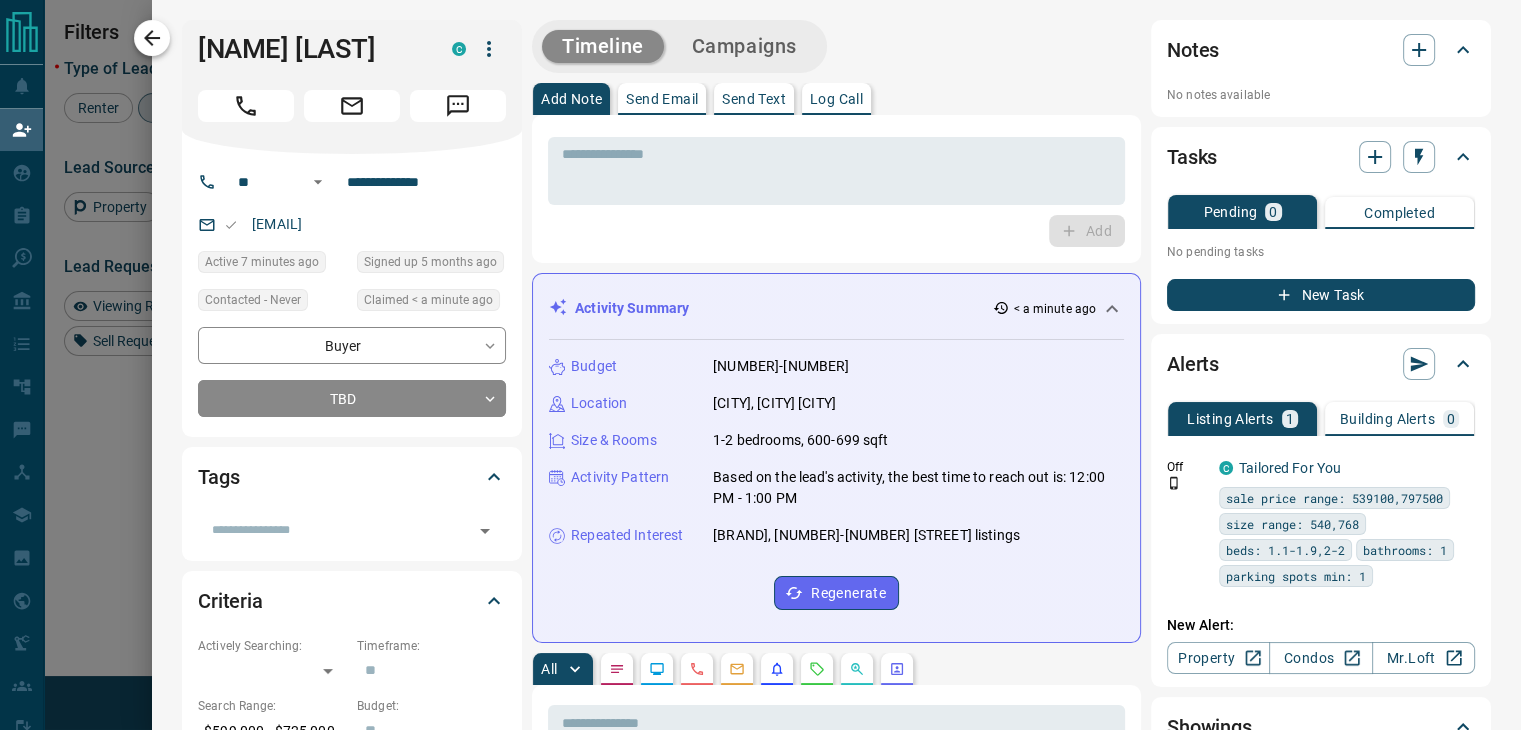 click 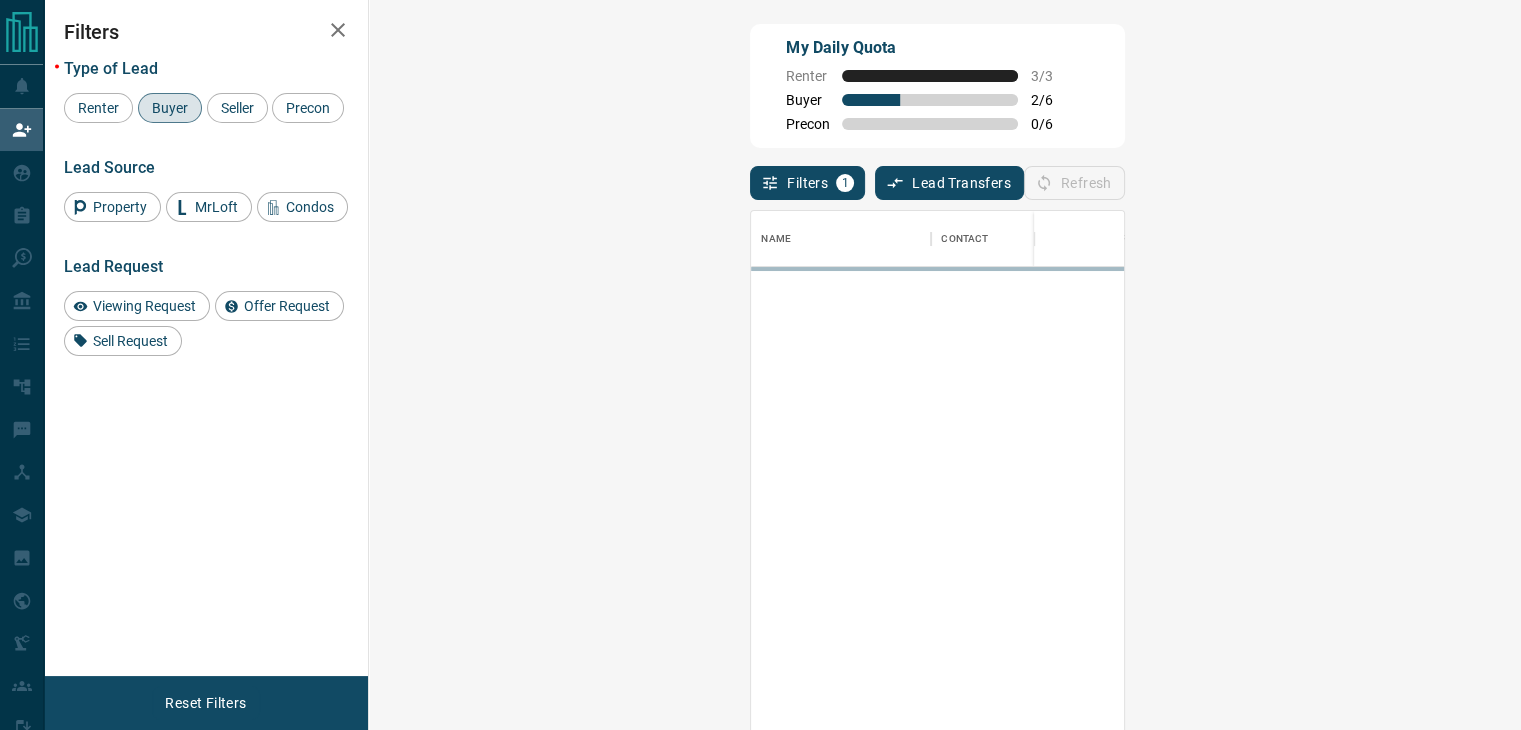 scroll, scrollTop: 16, scrollLeft: 16, axis: both 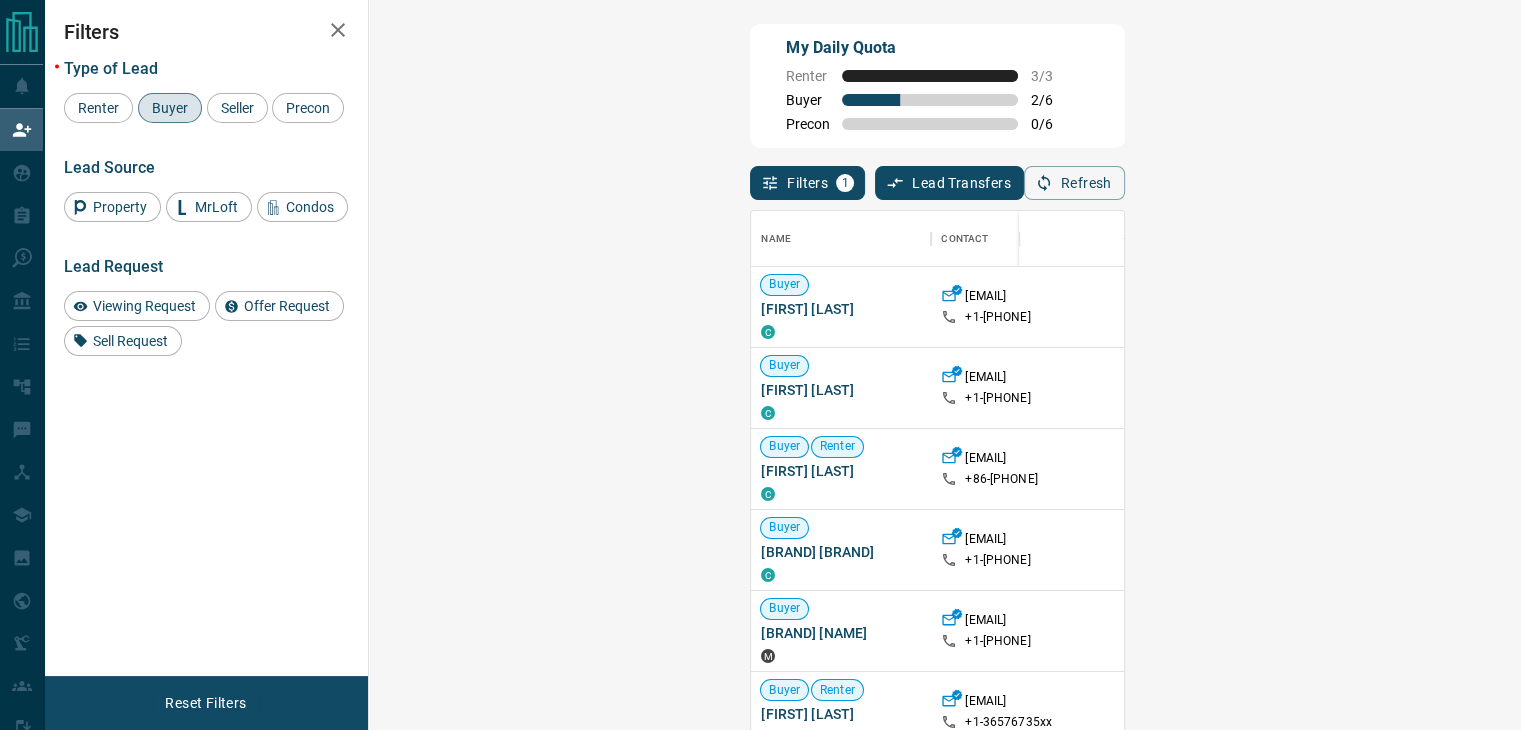 click on "Claim" at bounding box center (1815, 307) 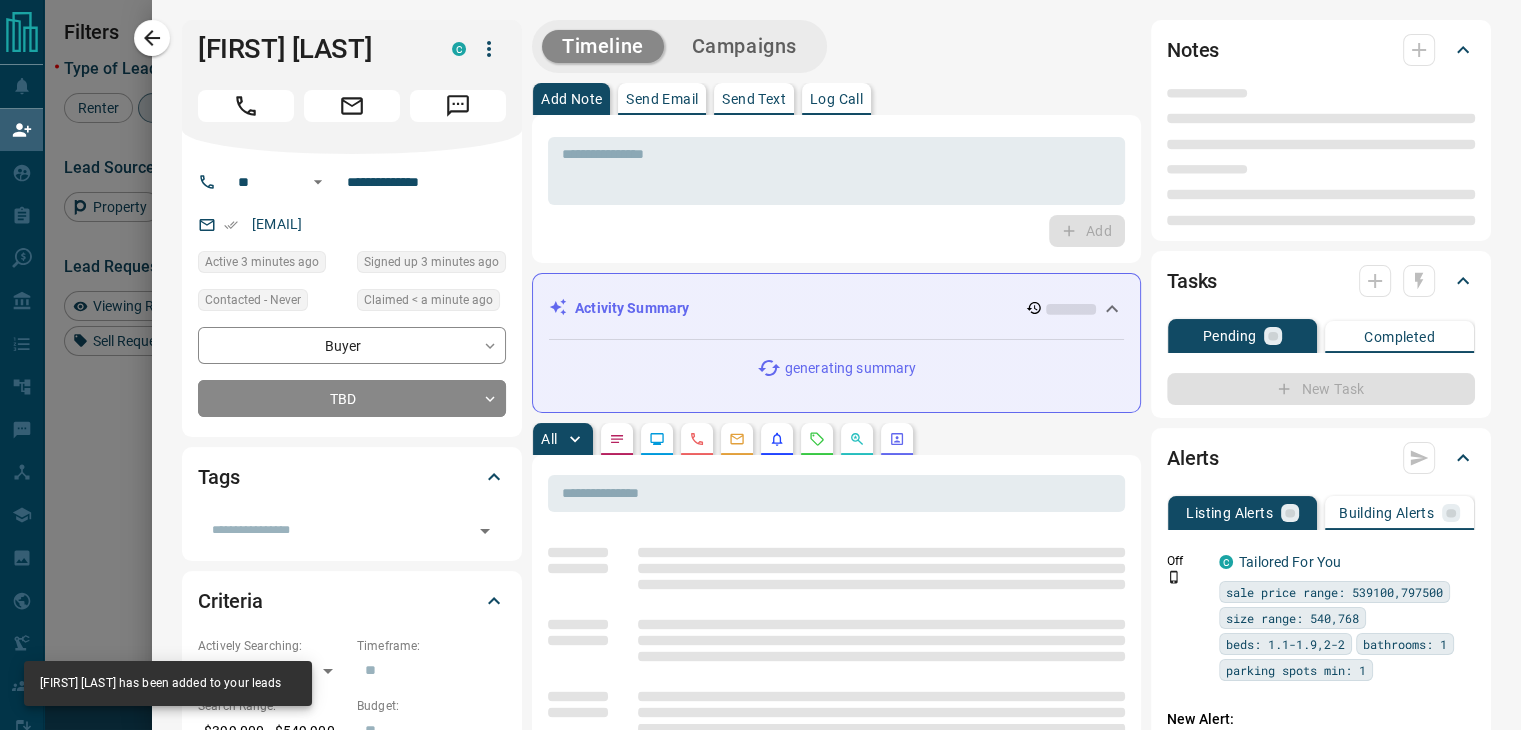 type on "**" 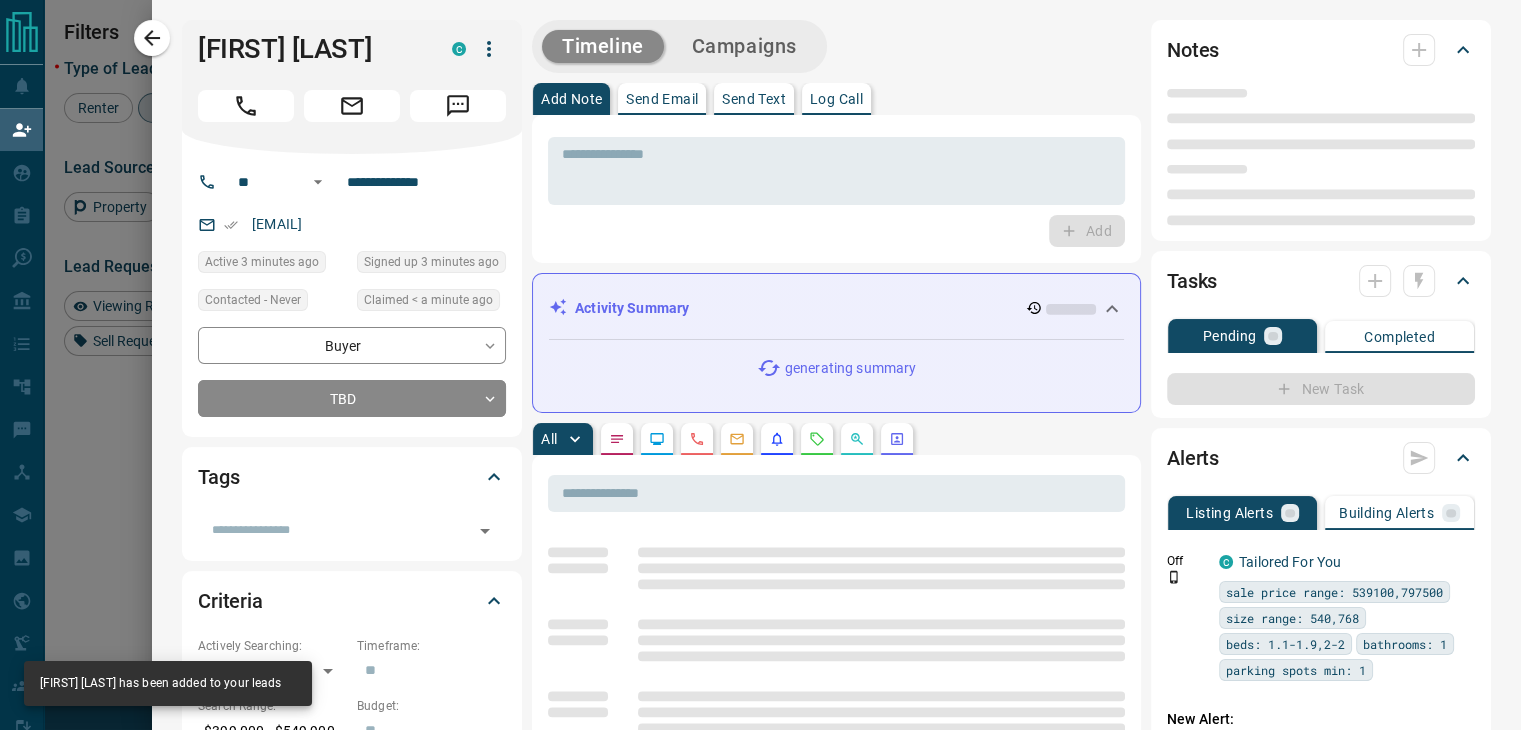 type on "**********" 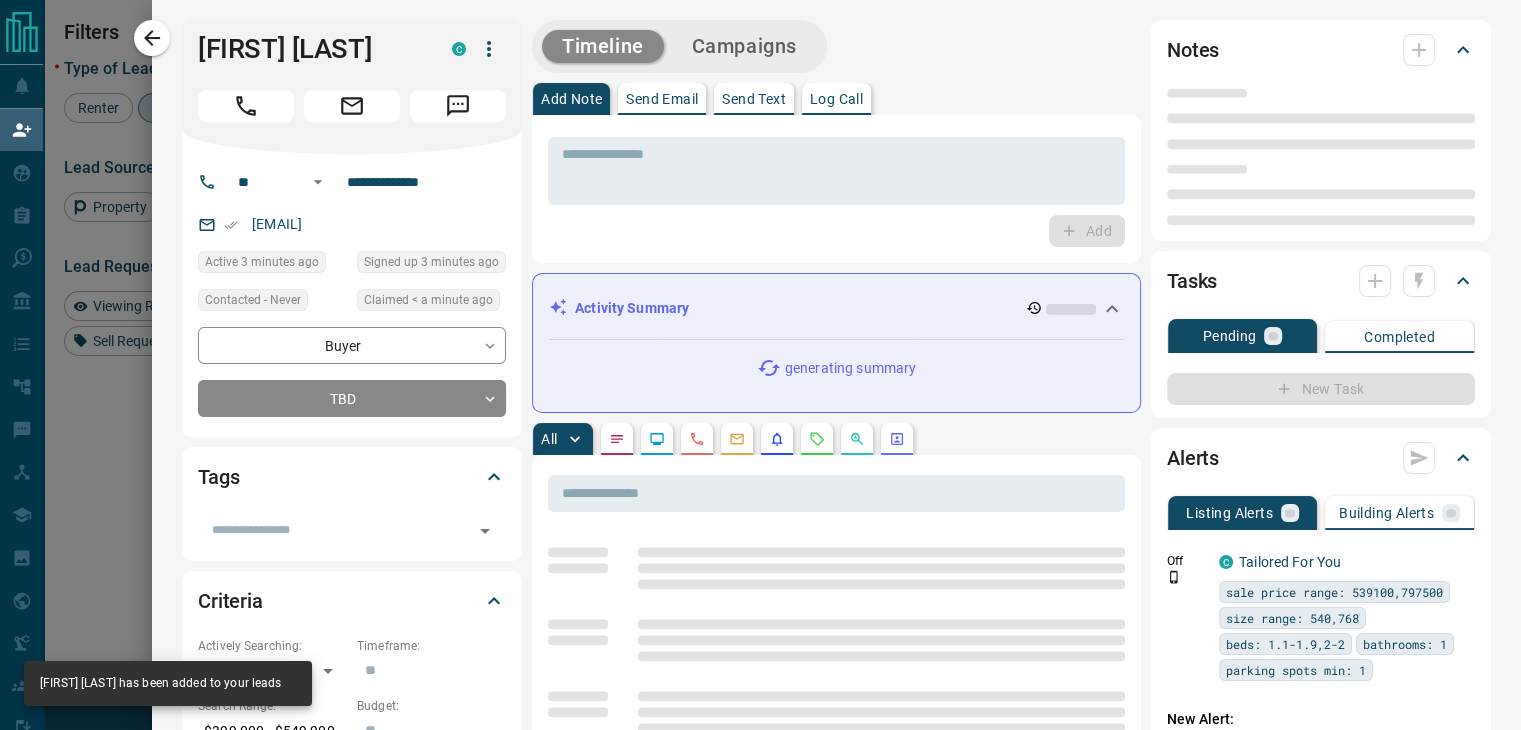 type on "**********" 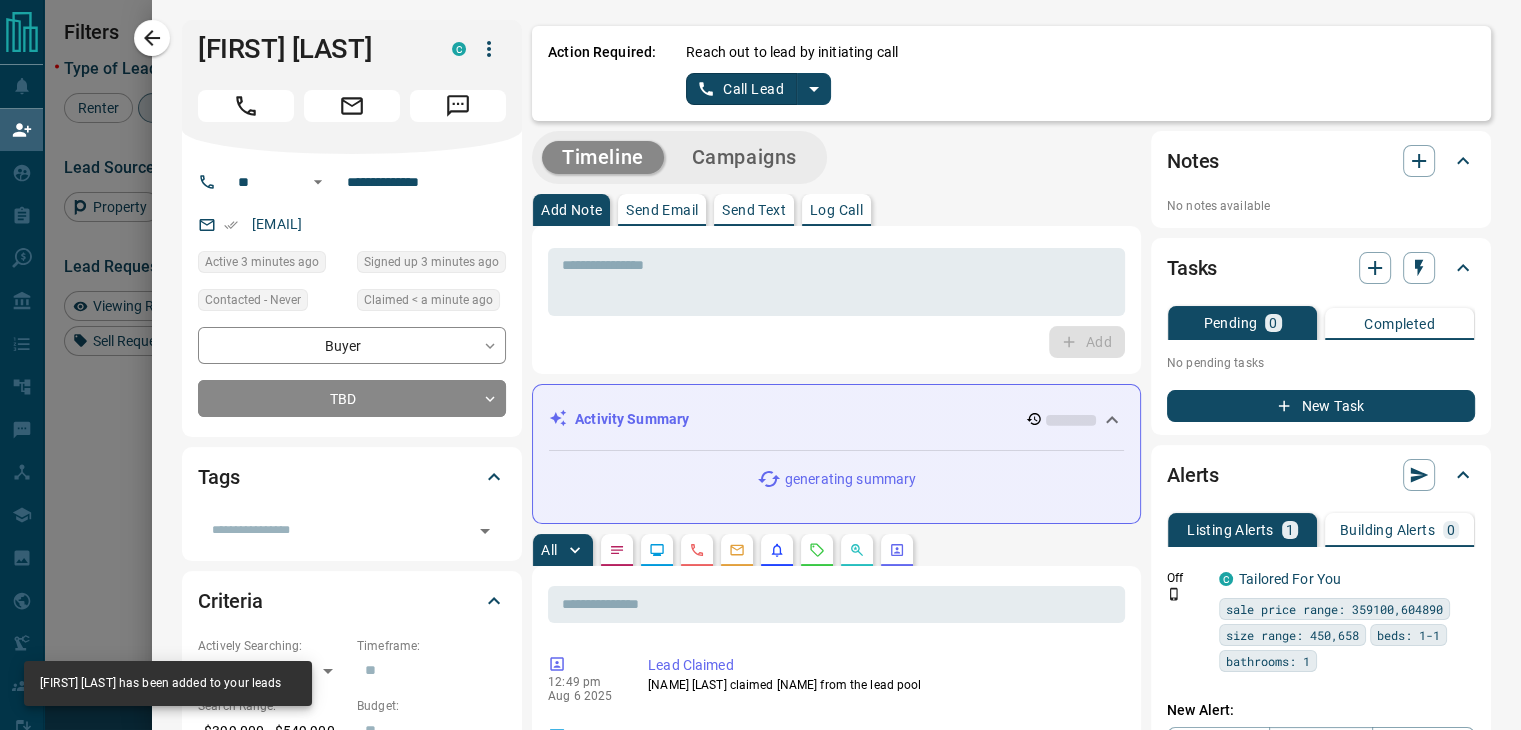 click 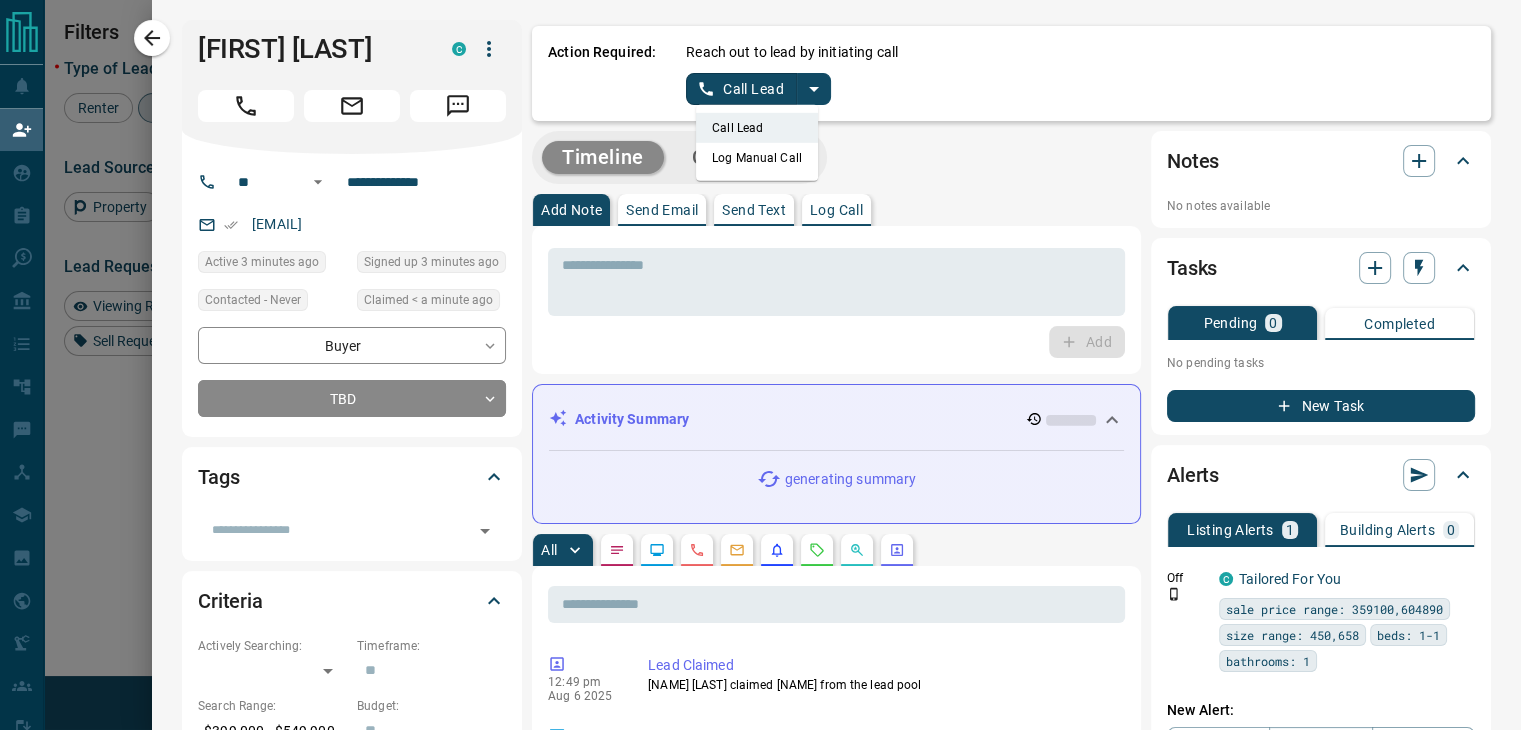 click on "Log Manual Call" at bounding box center (757, 158) 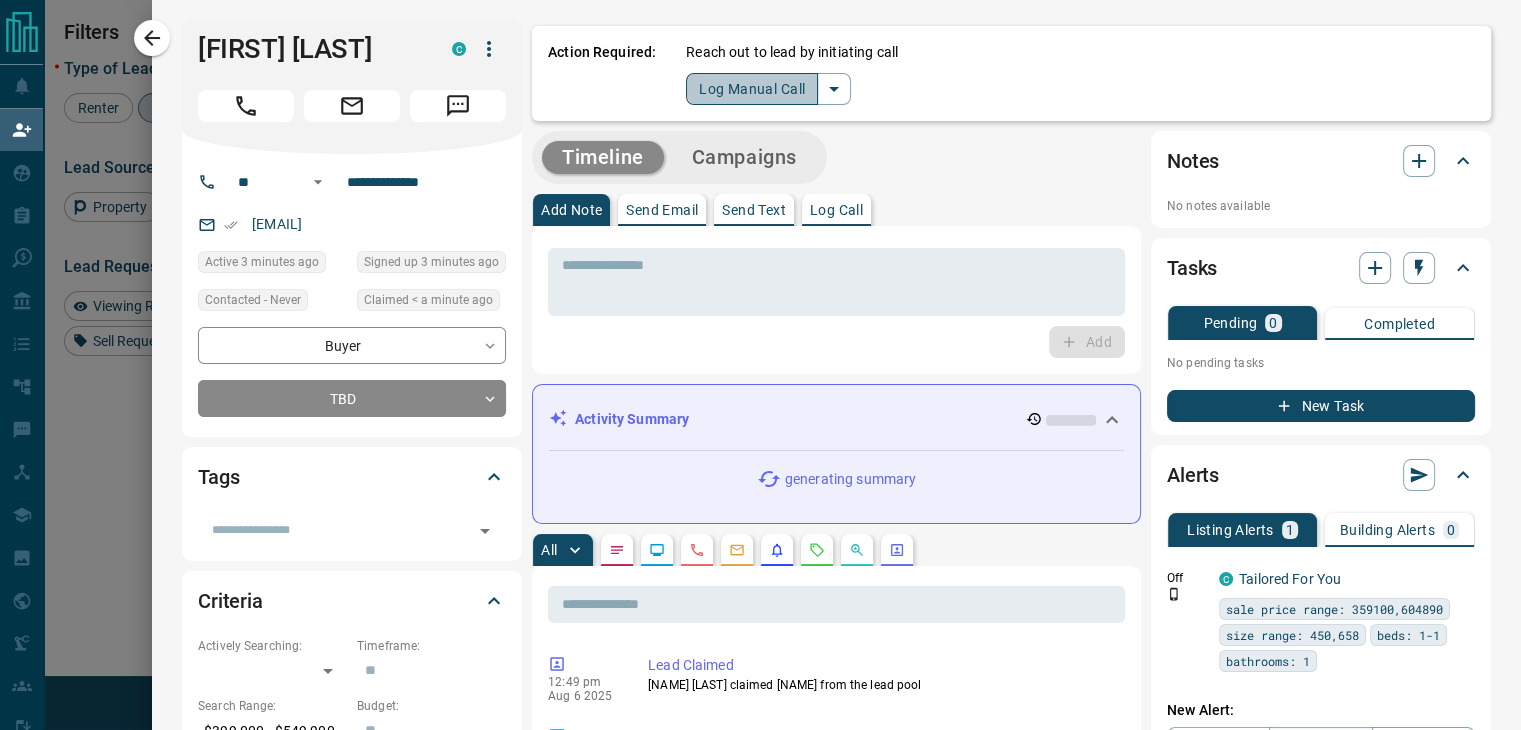 click on "Log Manual Call" at bounding box center (752, 89) 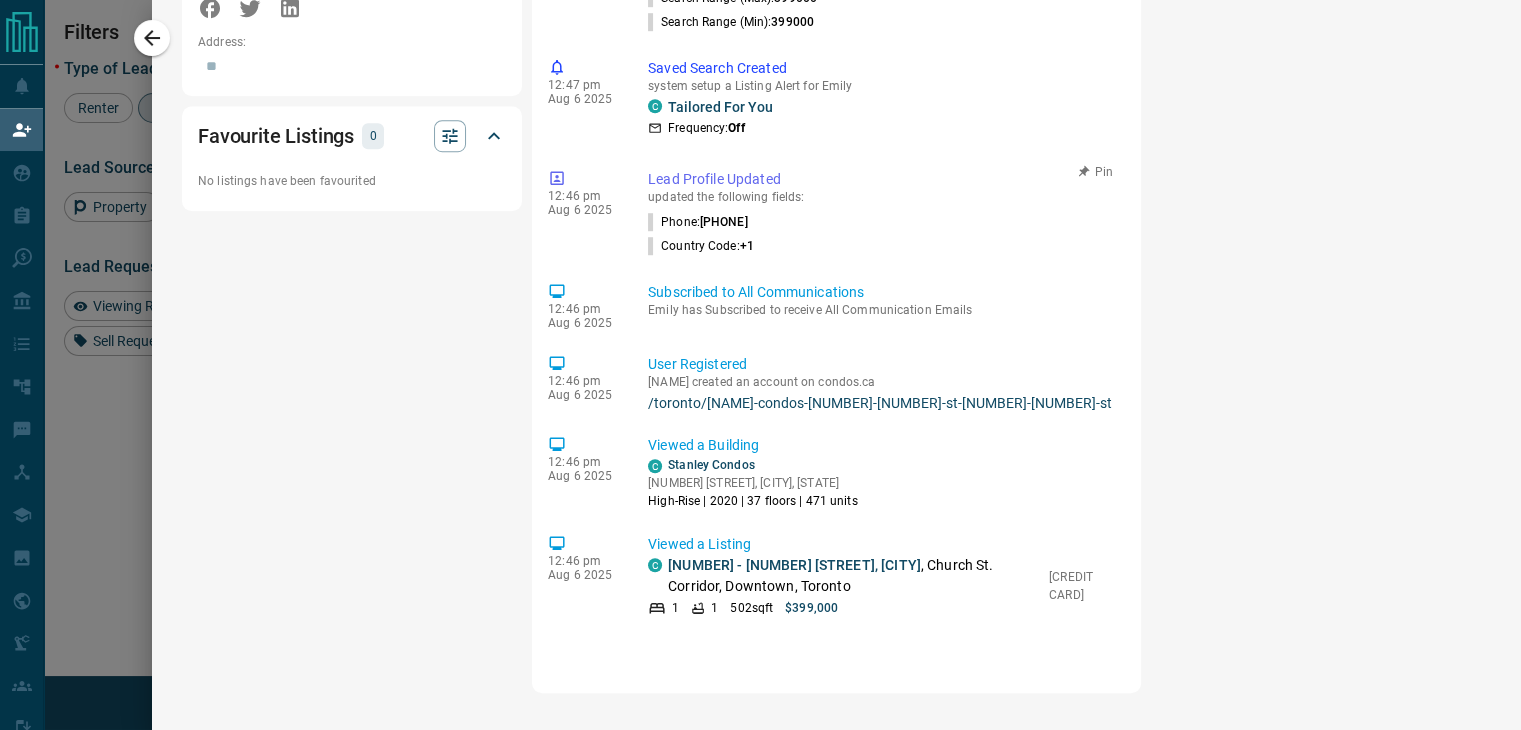 scroll, scrollTop: 1407, scrollLeft: 0, axis: vertical 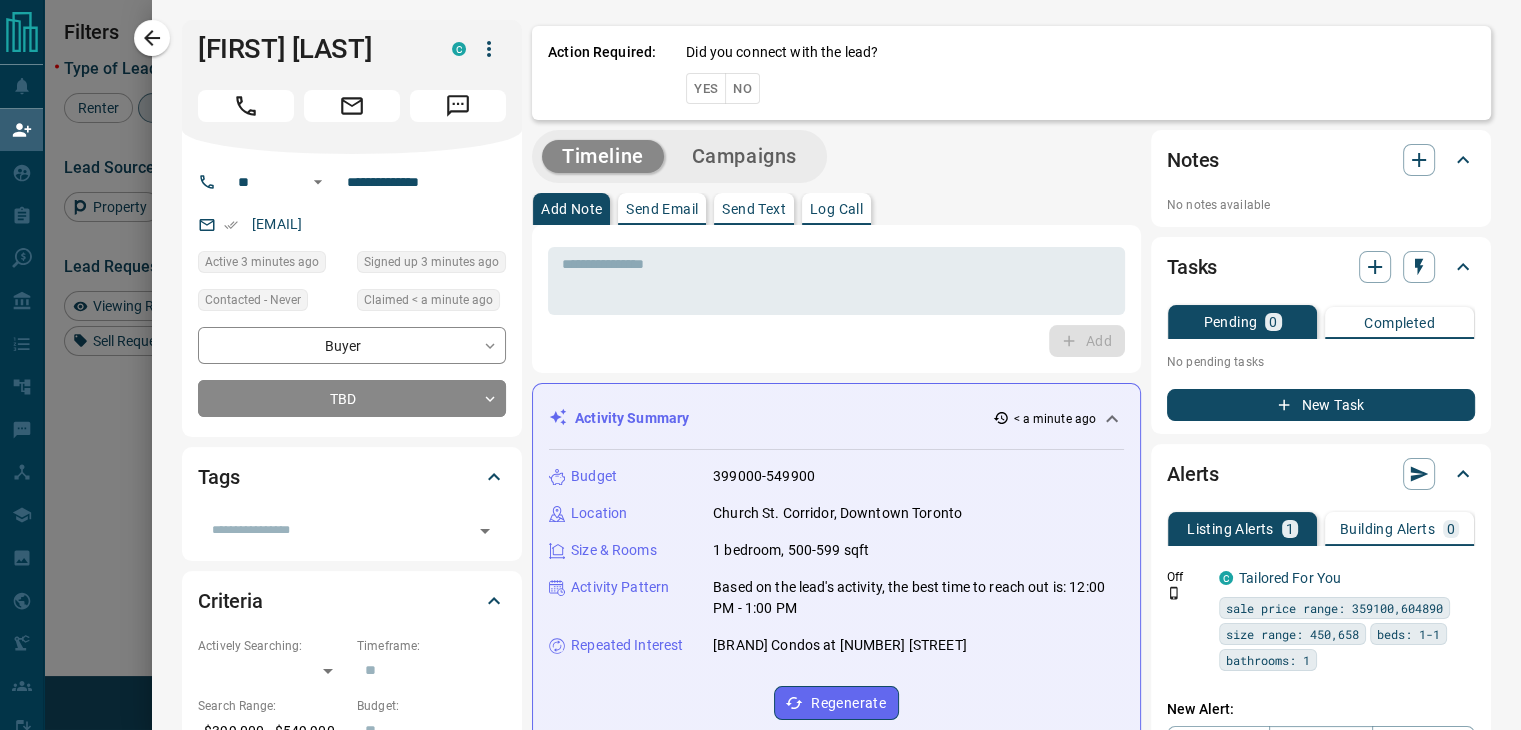 click on "Yes" at bounding box center (706, 88) 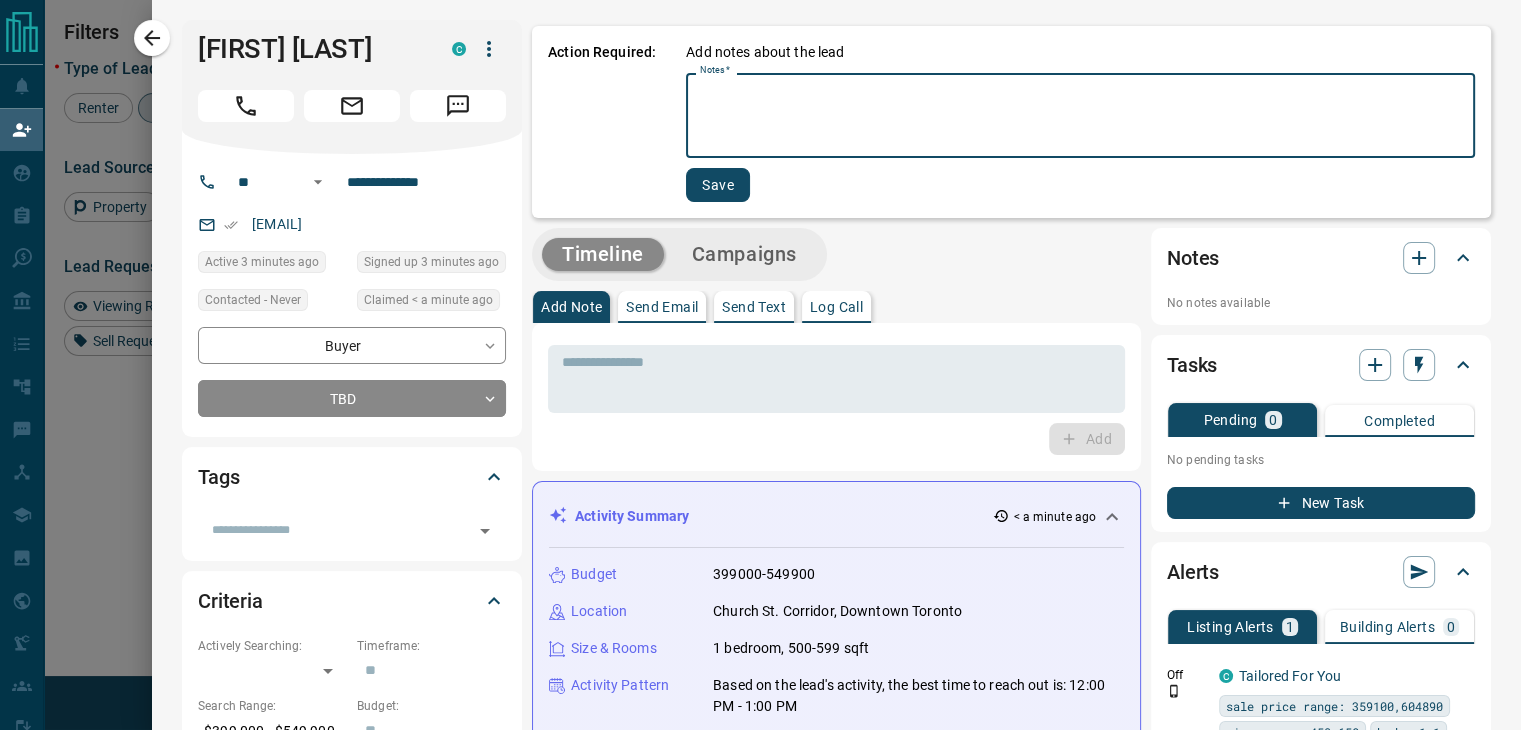 click on "Notes   *" at bounding box center (1080, 116) 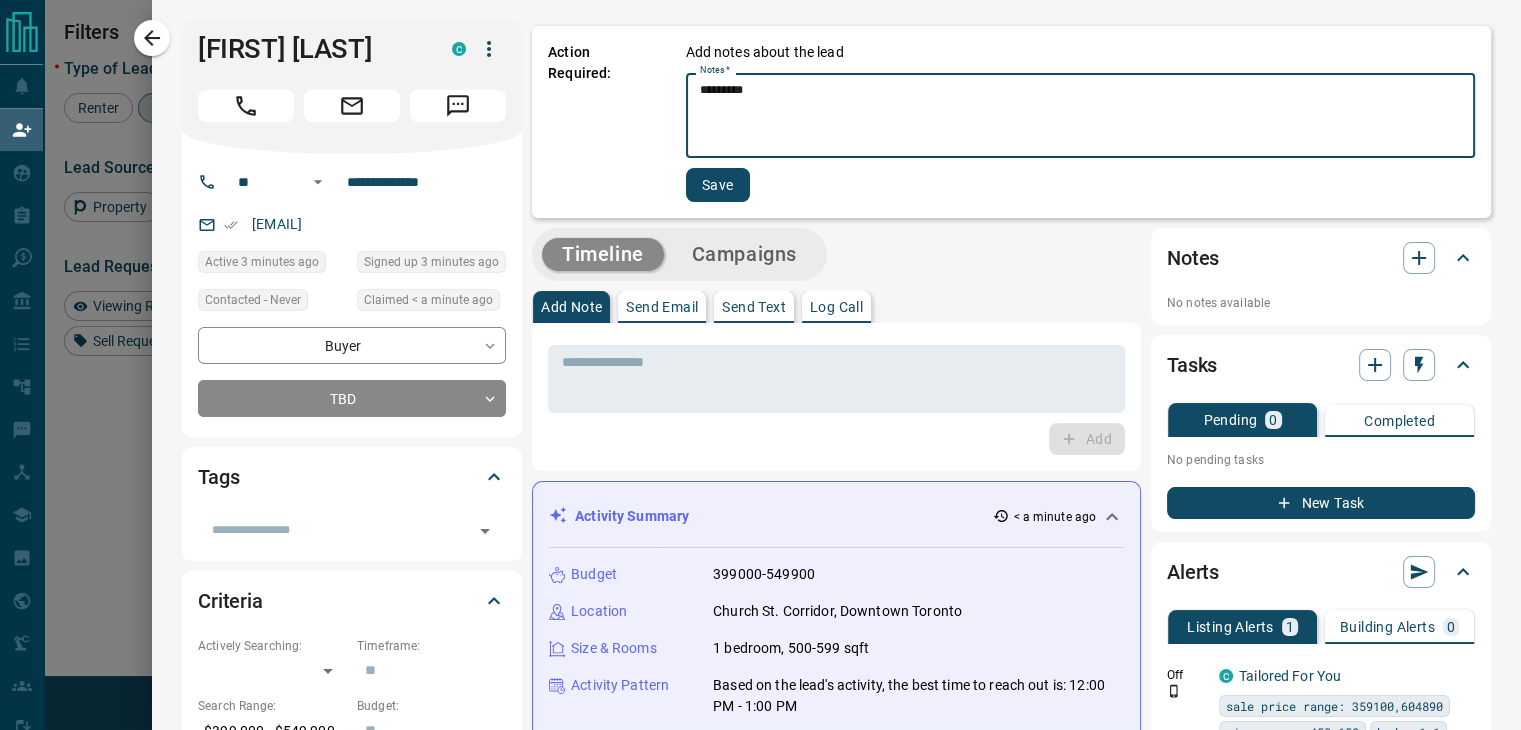 type on "*********" 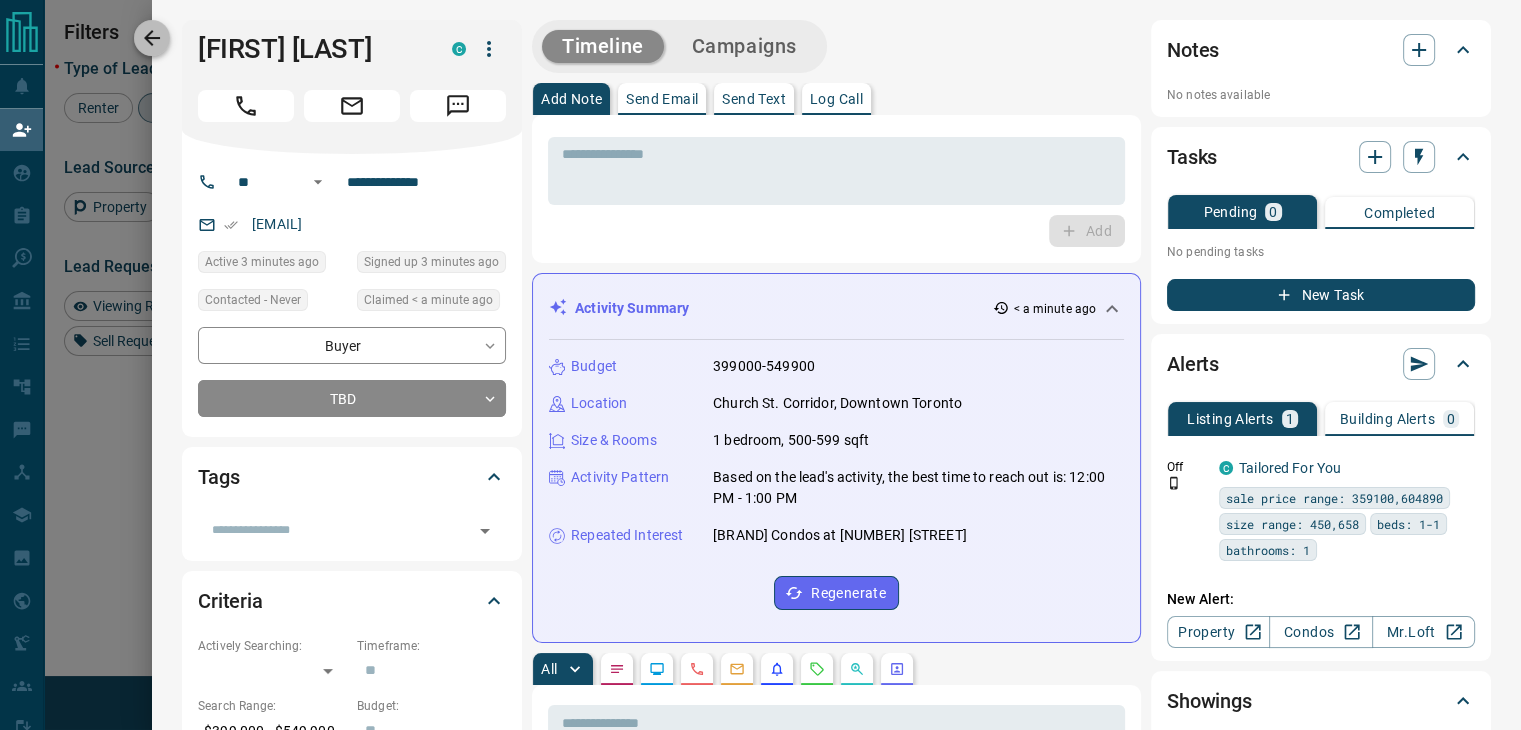 click 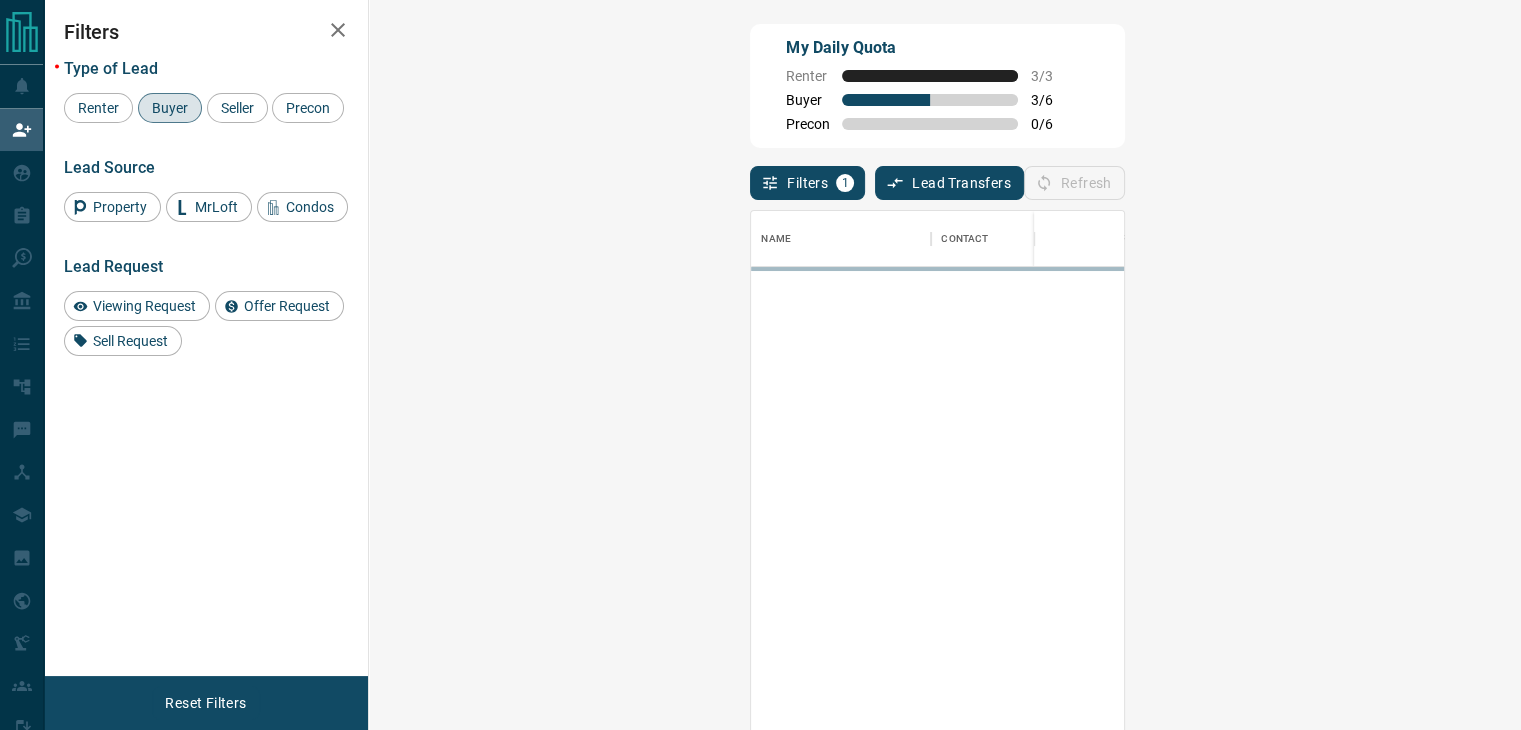 scroll, scrollTop: 16, scrollLeft: 16, axis: both 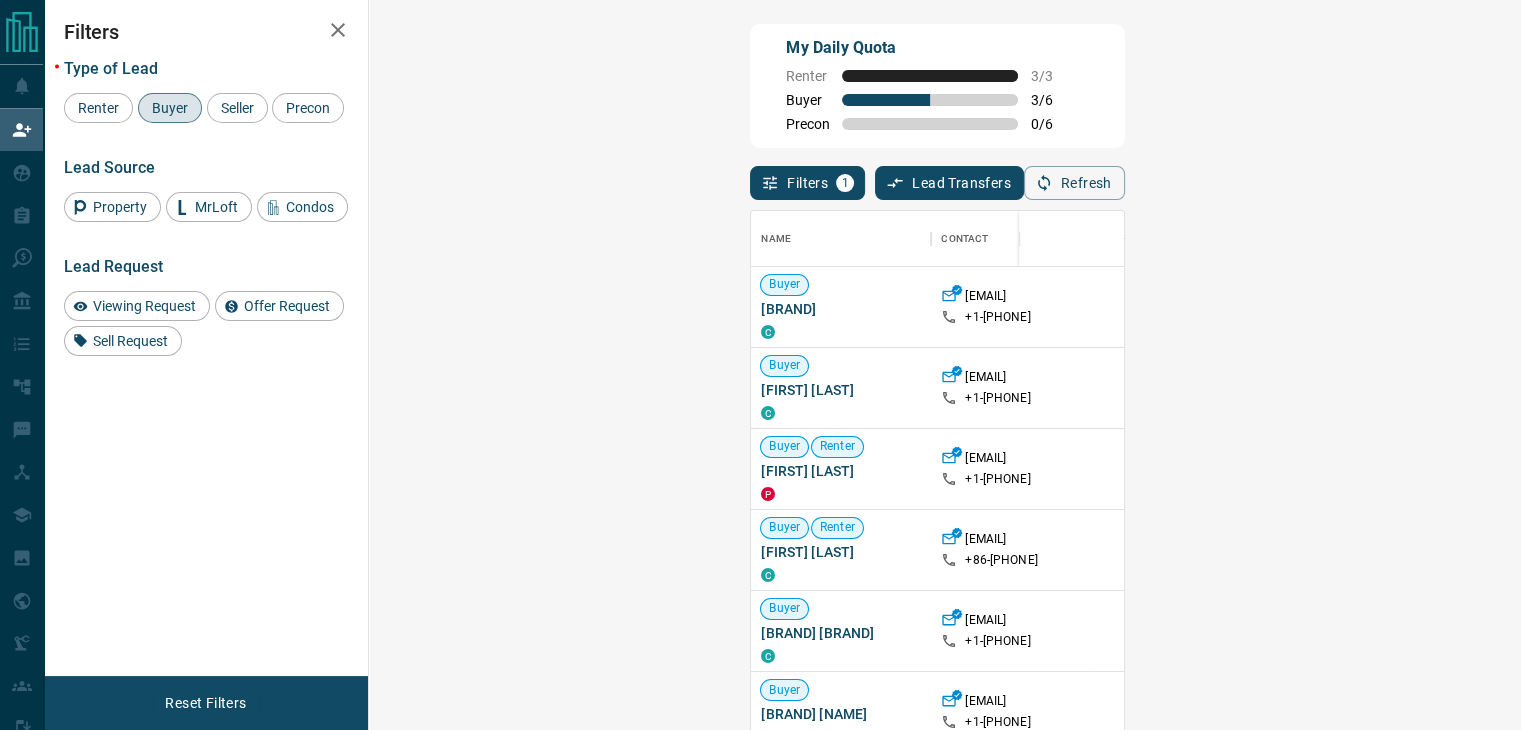 click on "Claim" at bounding box center (1815, 388) 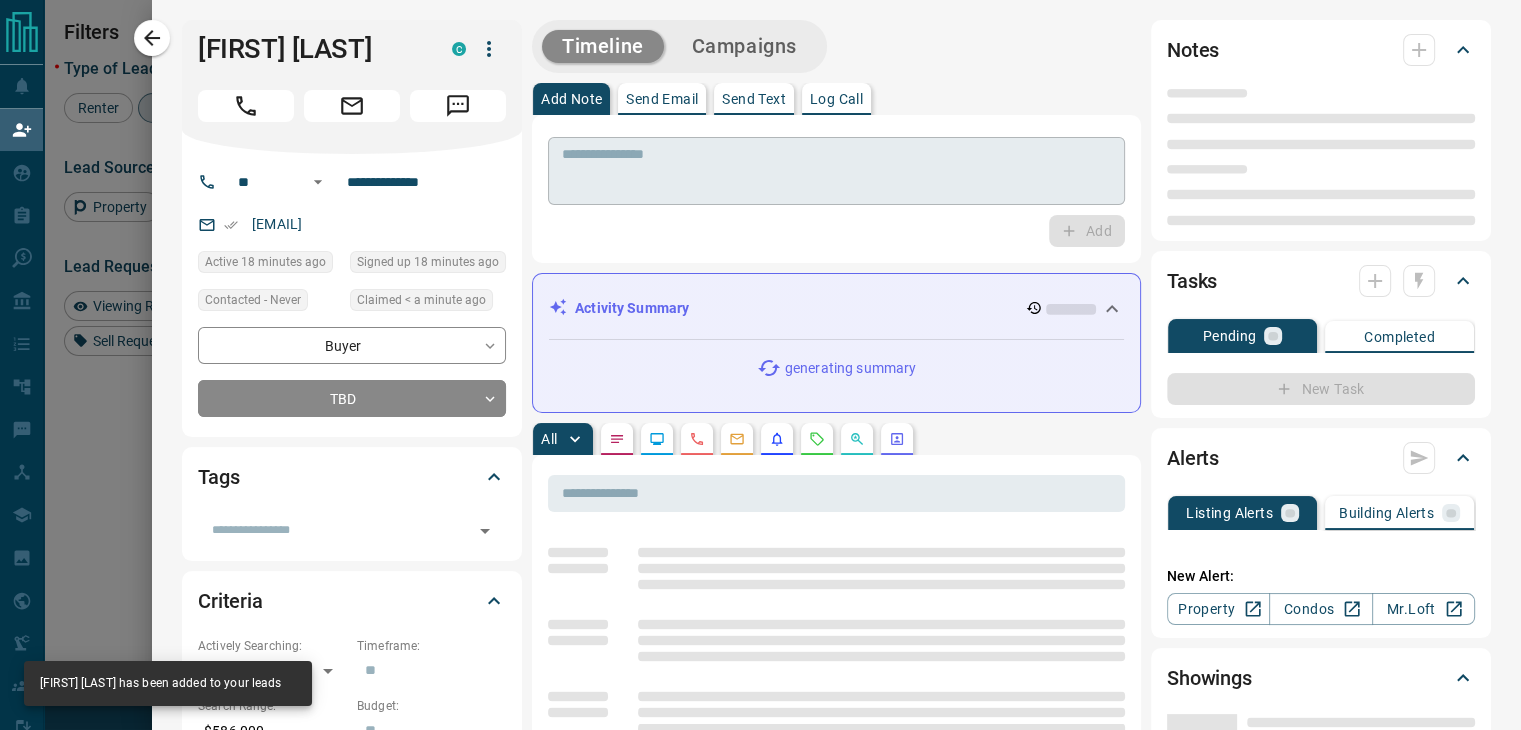 type on "**" 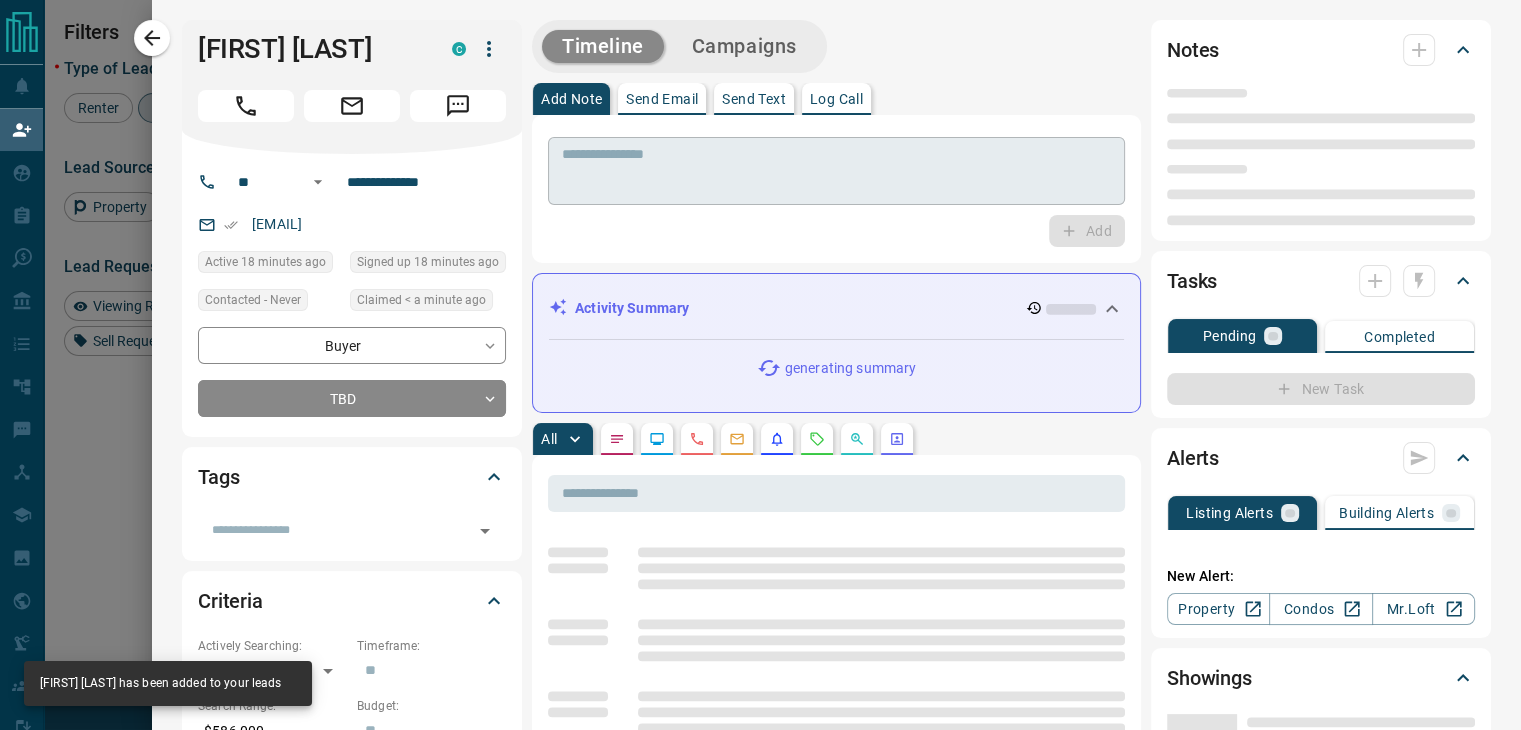 type on "**********" 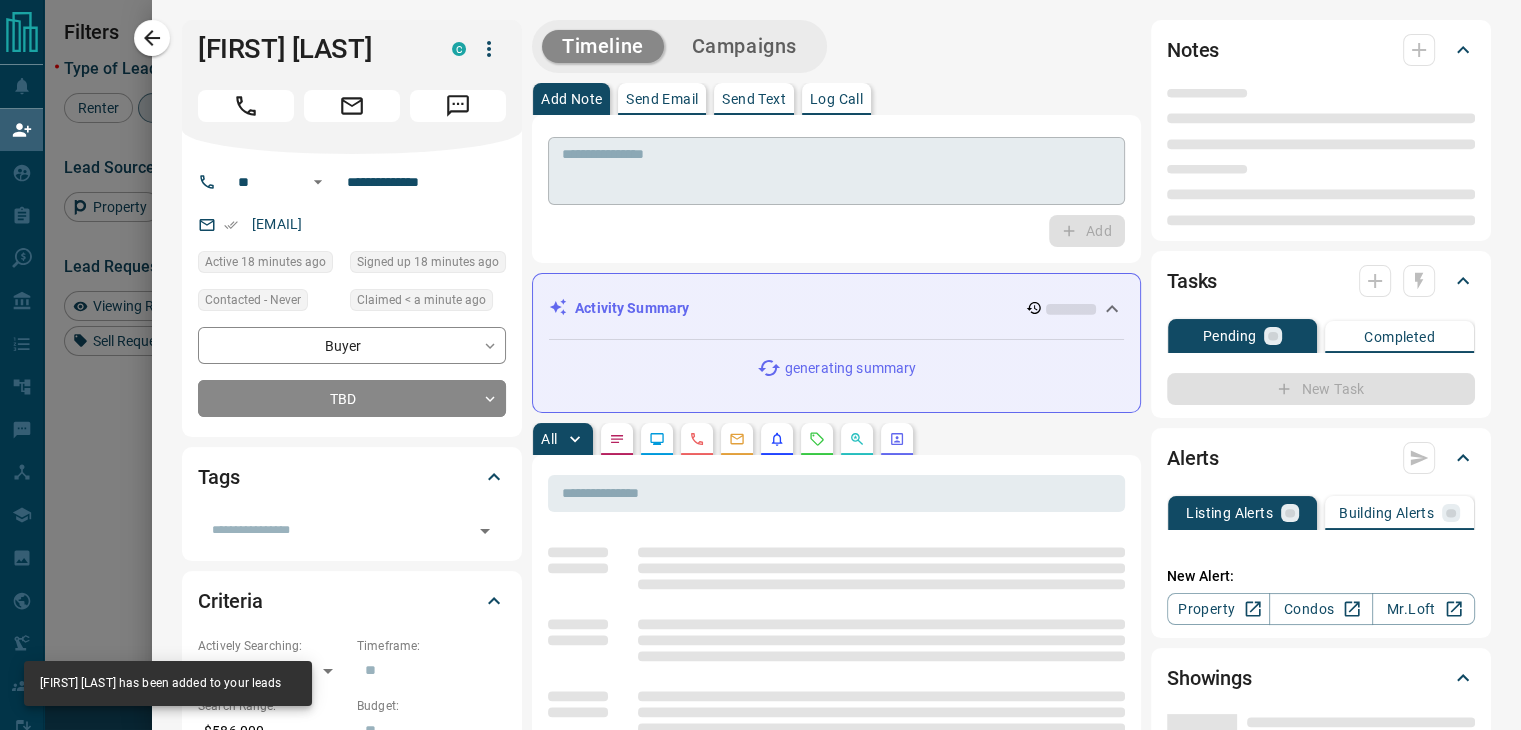 type on "**" 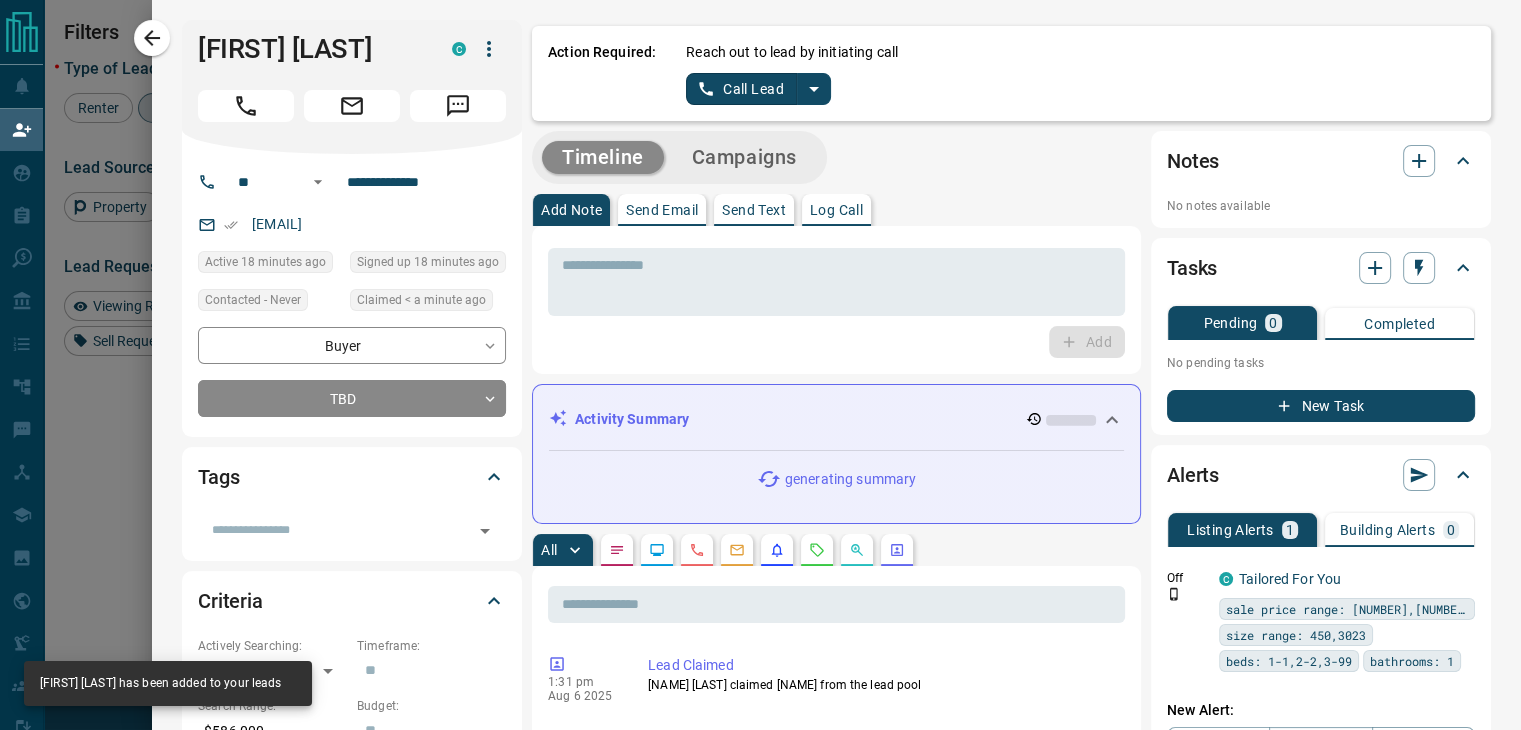 click 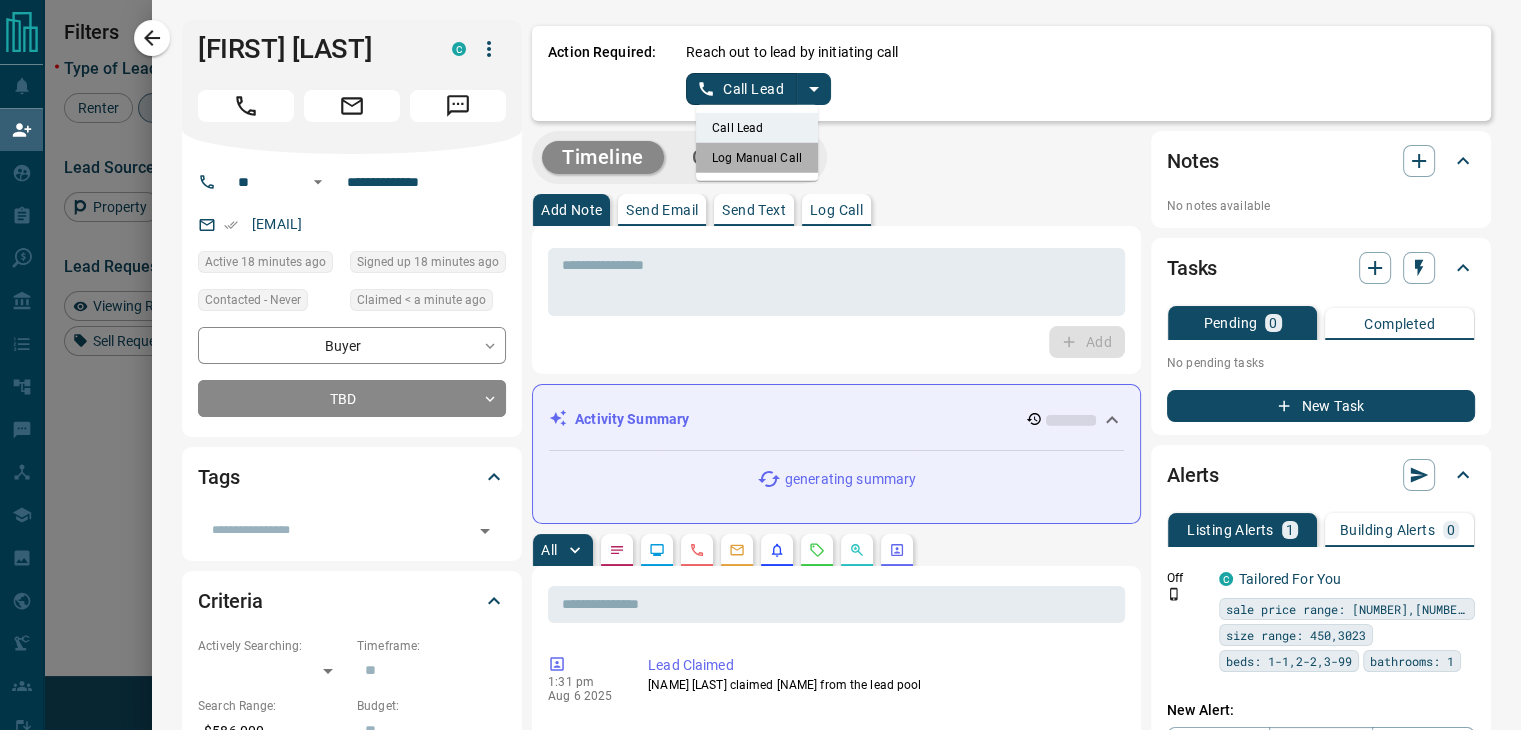 click on "Log Manual Call" at bounding box center (757, 158) 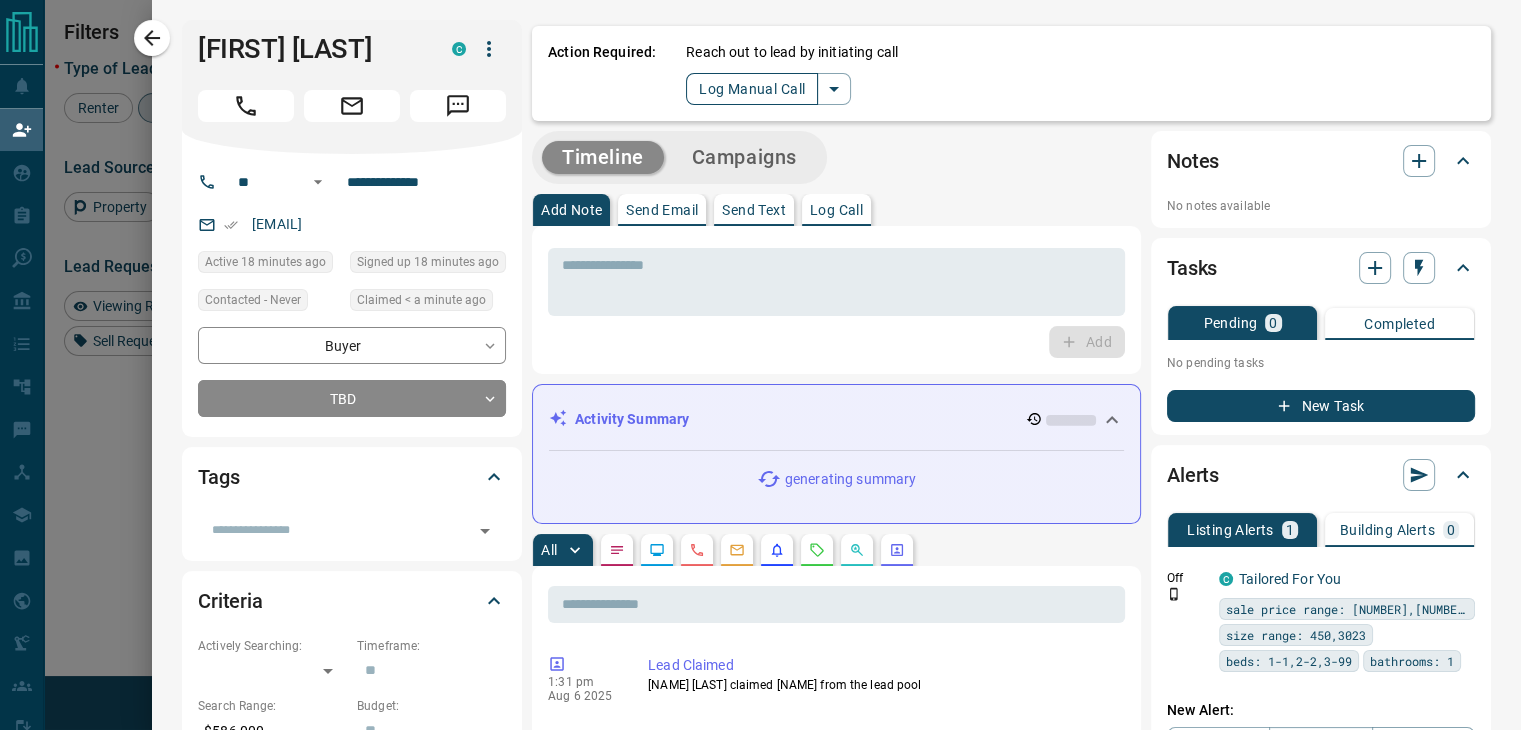 click on "Log Manual Call" at bounding box center (752, 89) 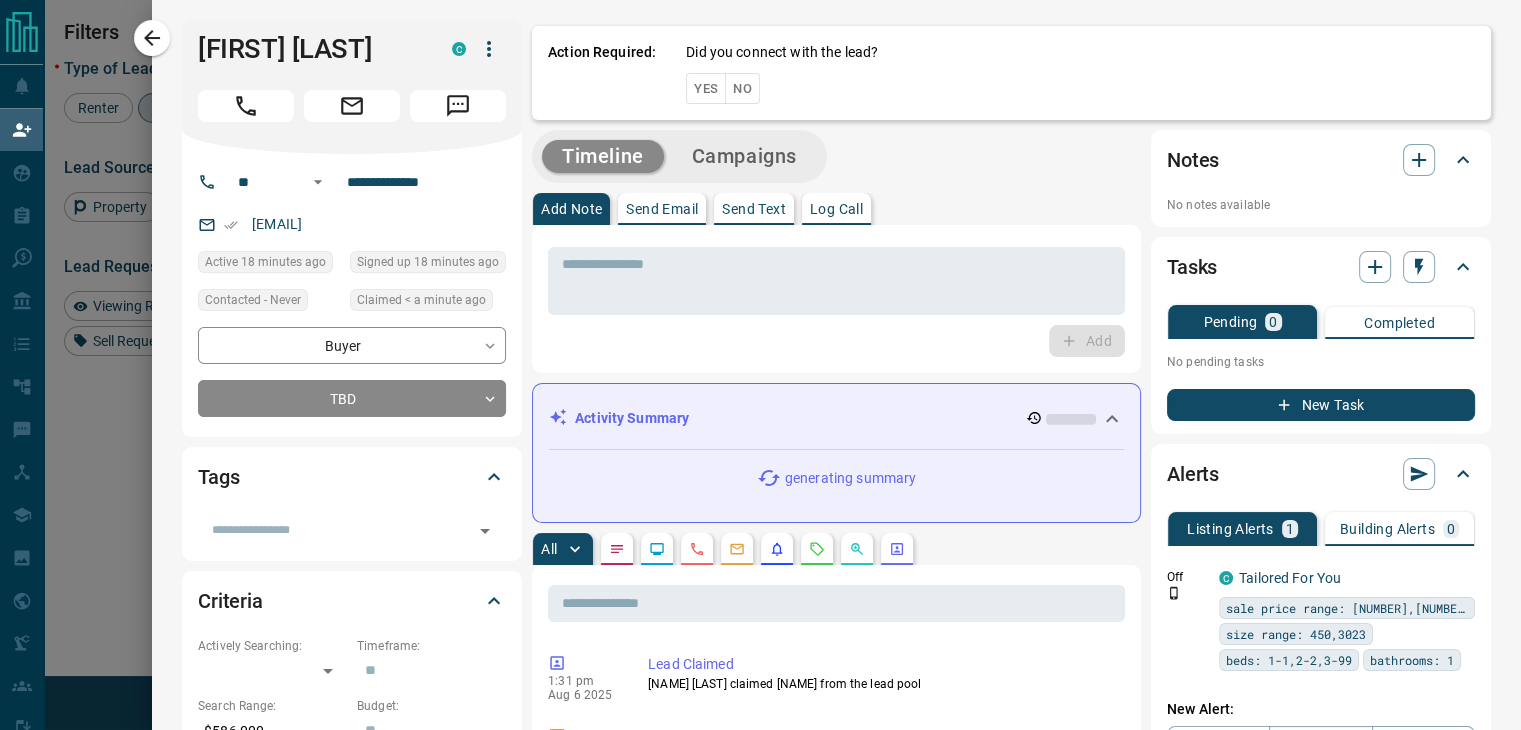 click on "Yes" at bounding box center [706, 88] 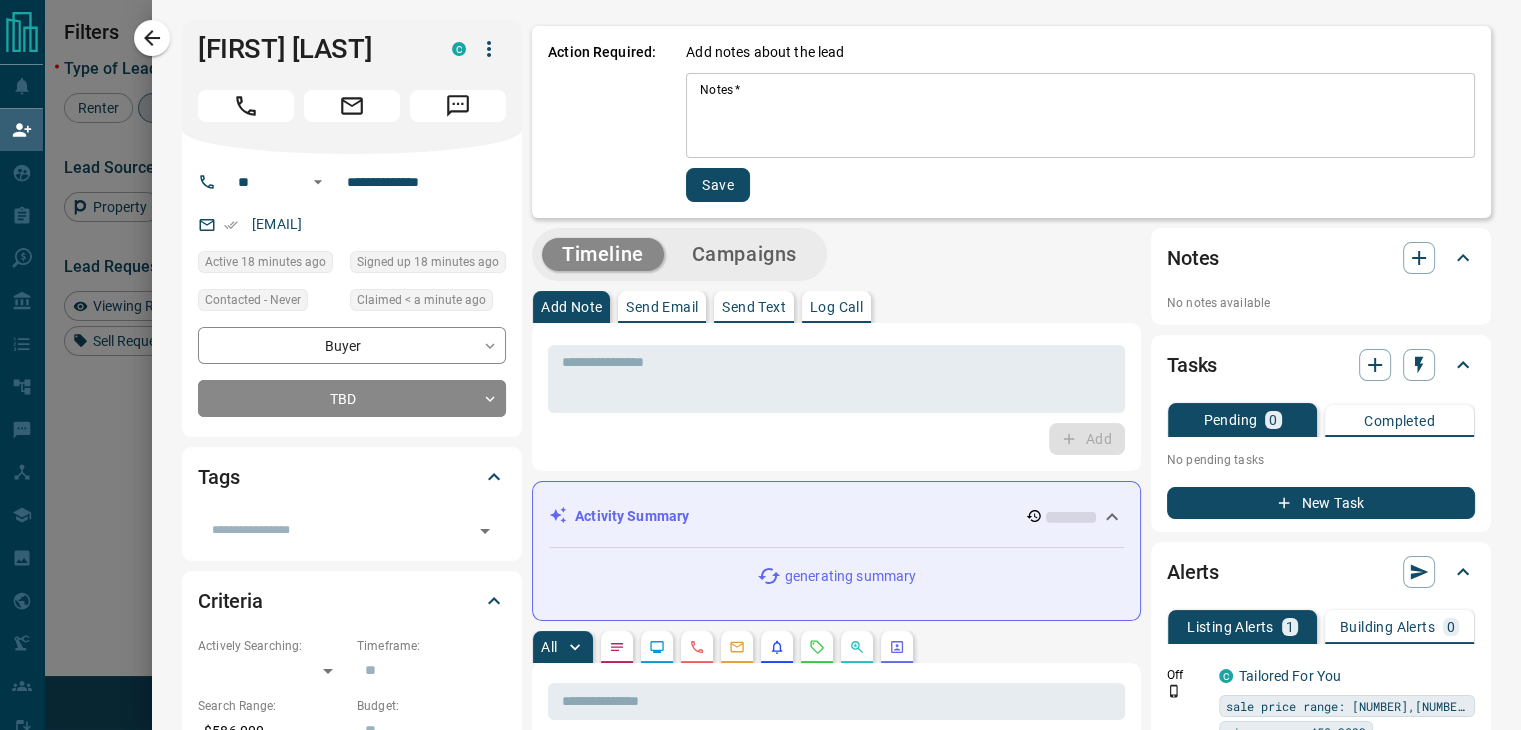click on "Notes   *" at bounding box center (1080, 116) 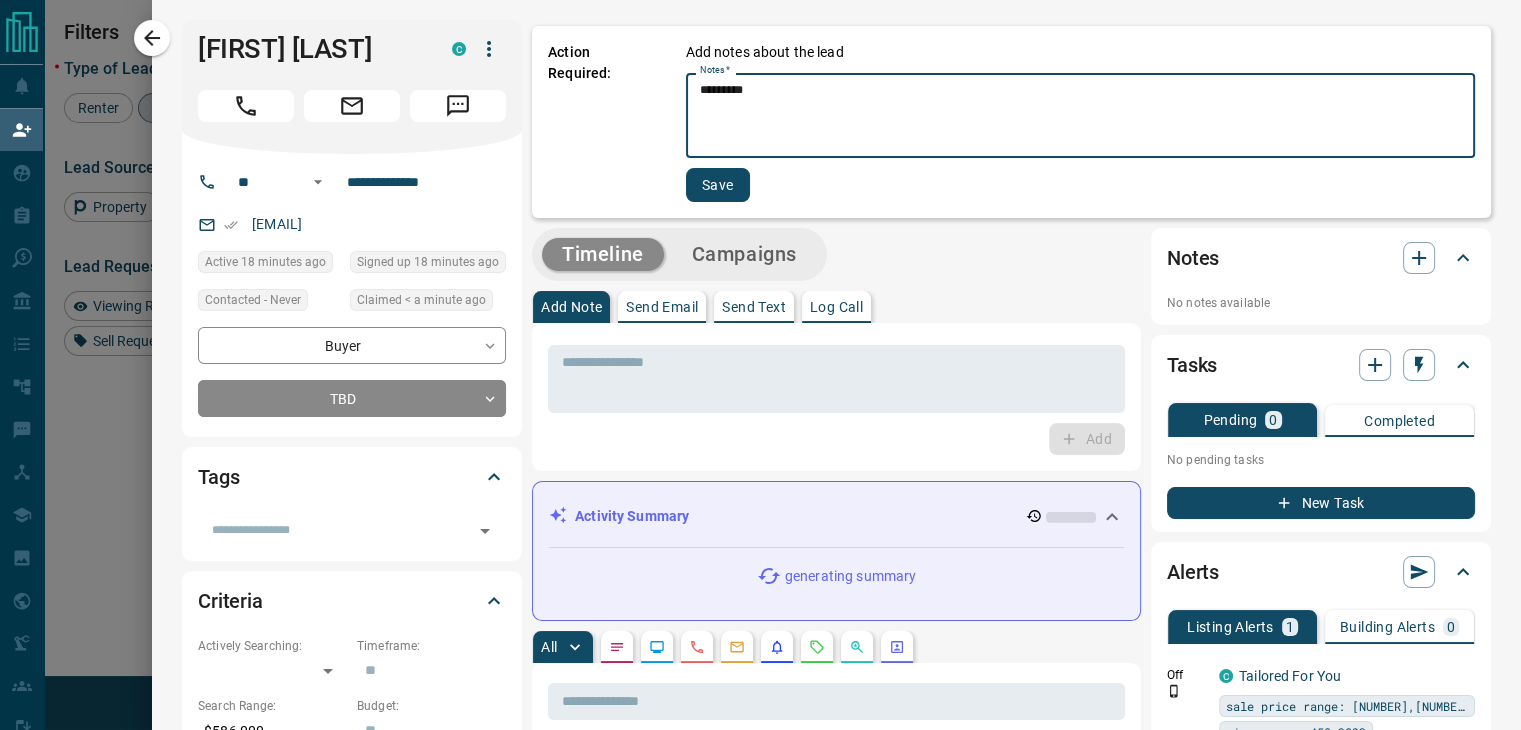 type on "*********" 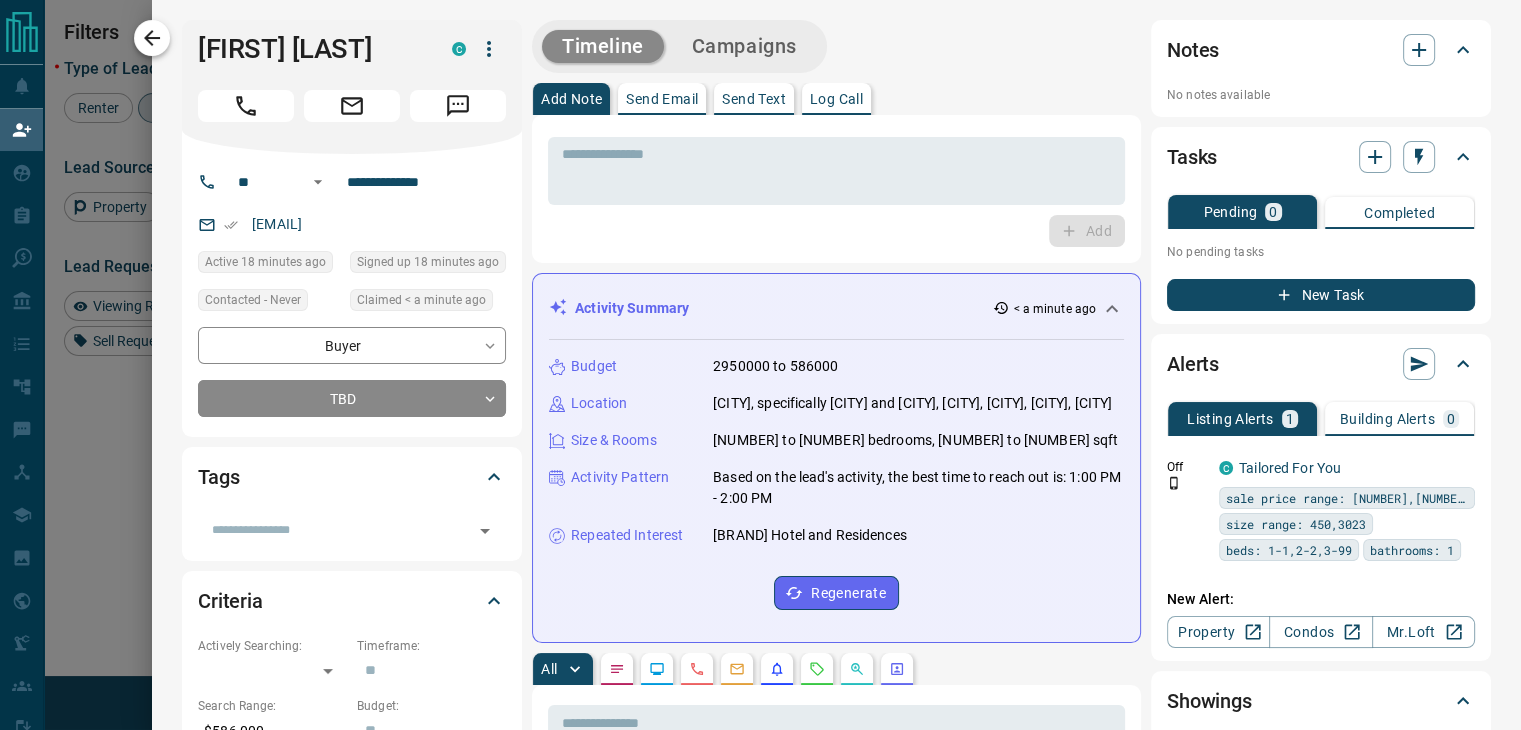 click 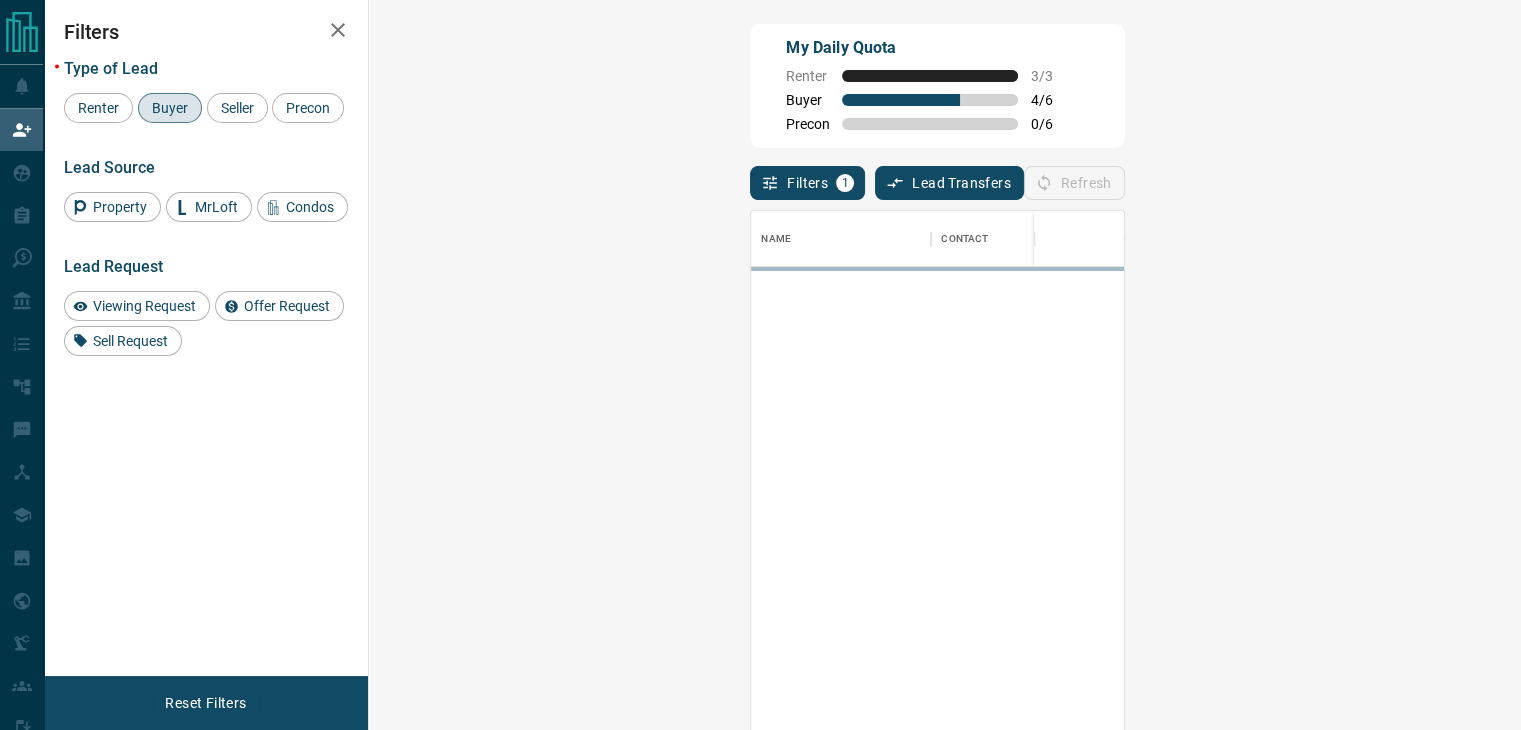 scroll, scrollTop: 16, scrollLeft: 16, axis: both 